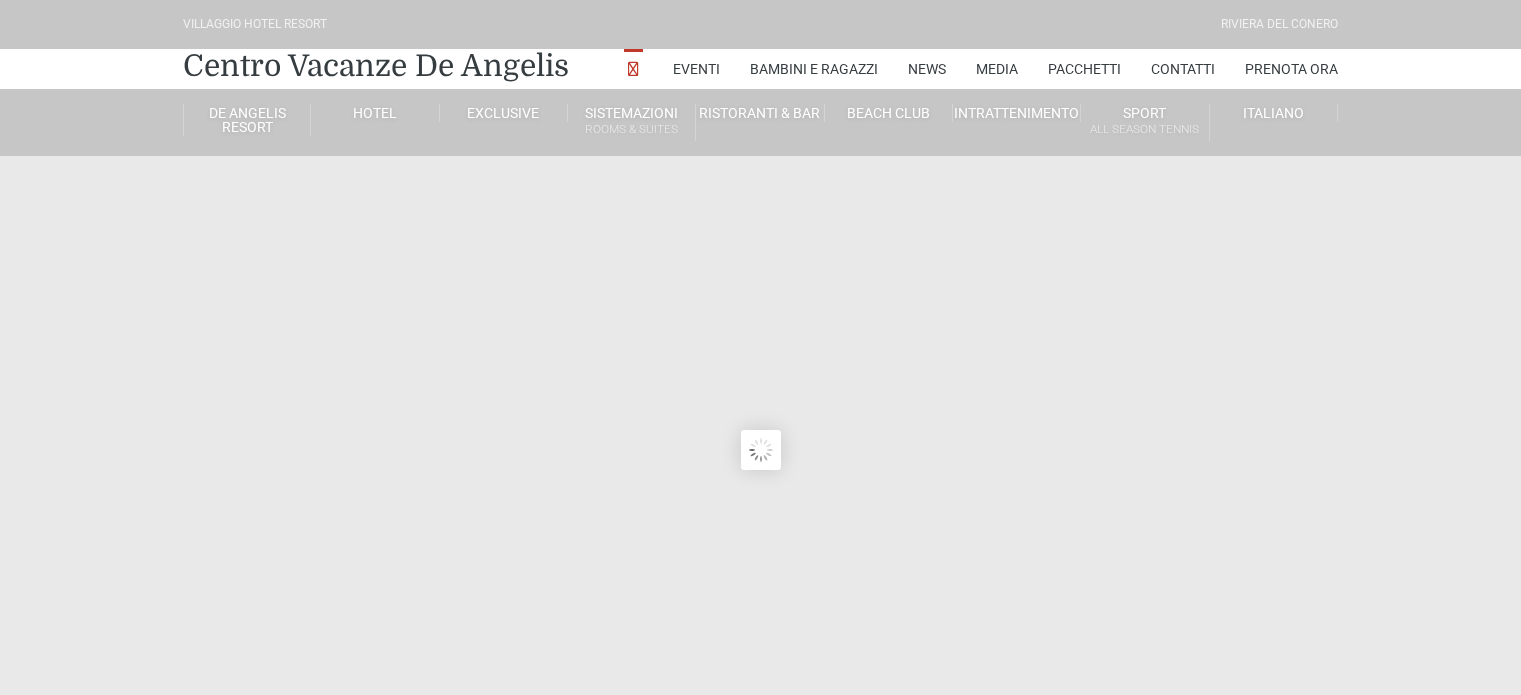 scroll, scrollTop: 0, scrollLeft: 0, axis: both 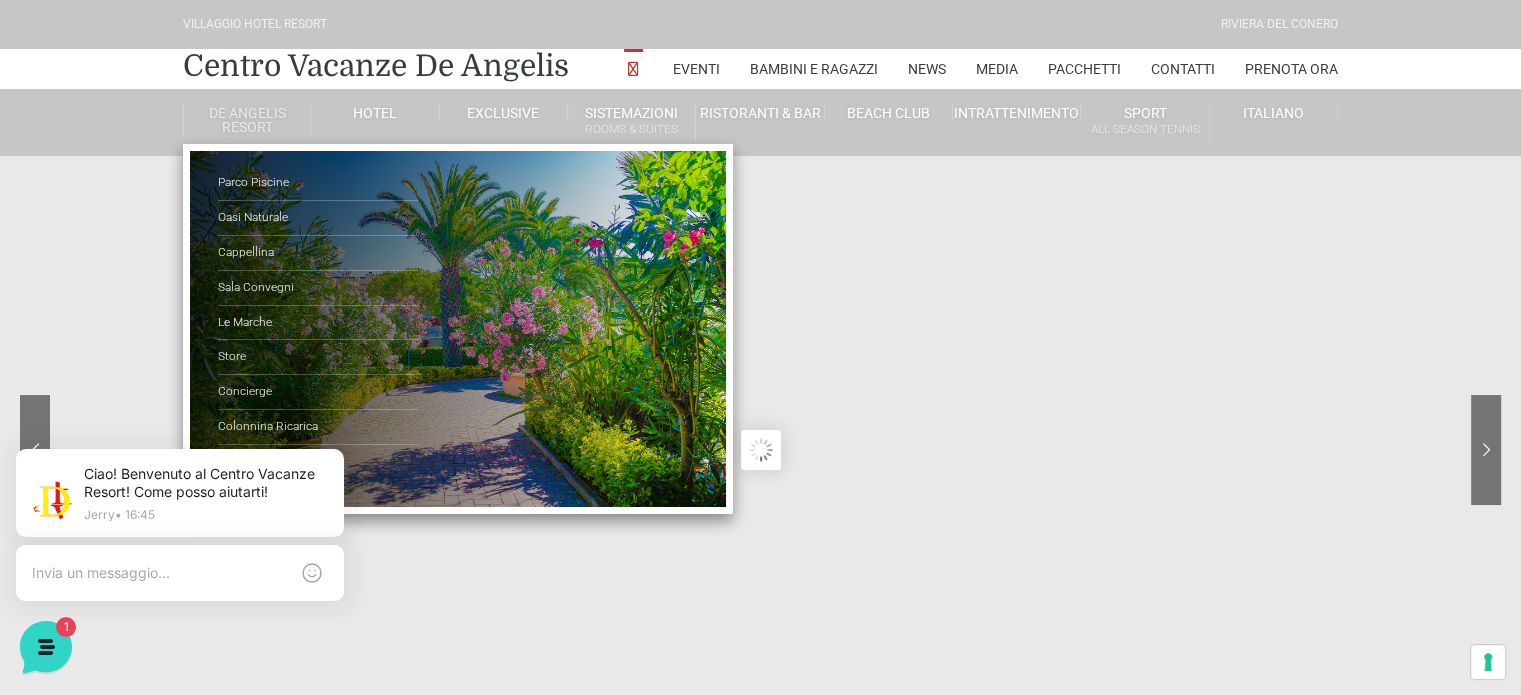 click on "De Angelis Resort" at bounding box center (247, 120) 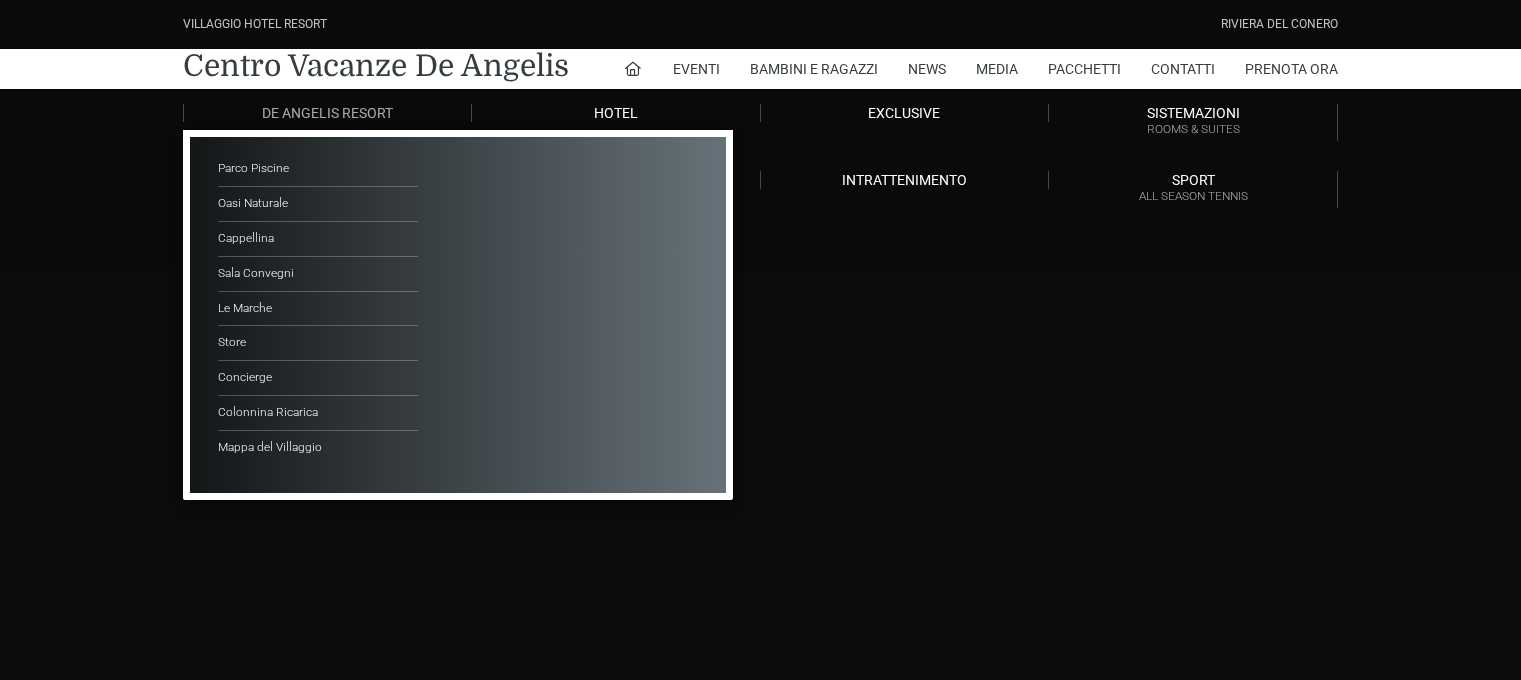 scroll, scrollTop: 0, scrollLeft: 0, axis: both 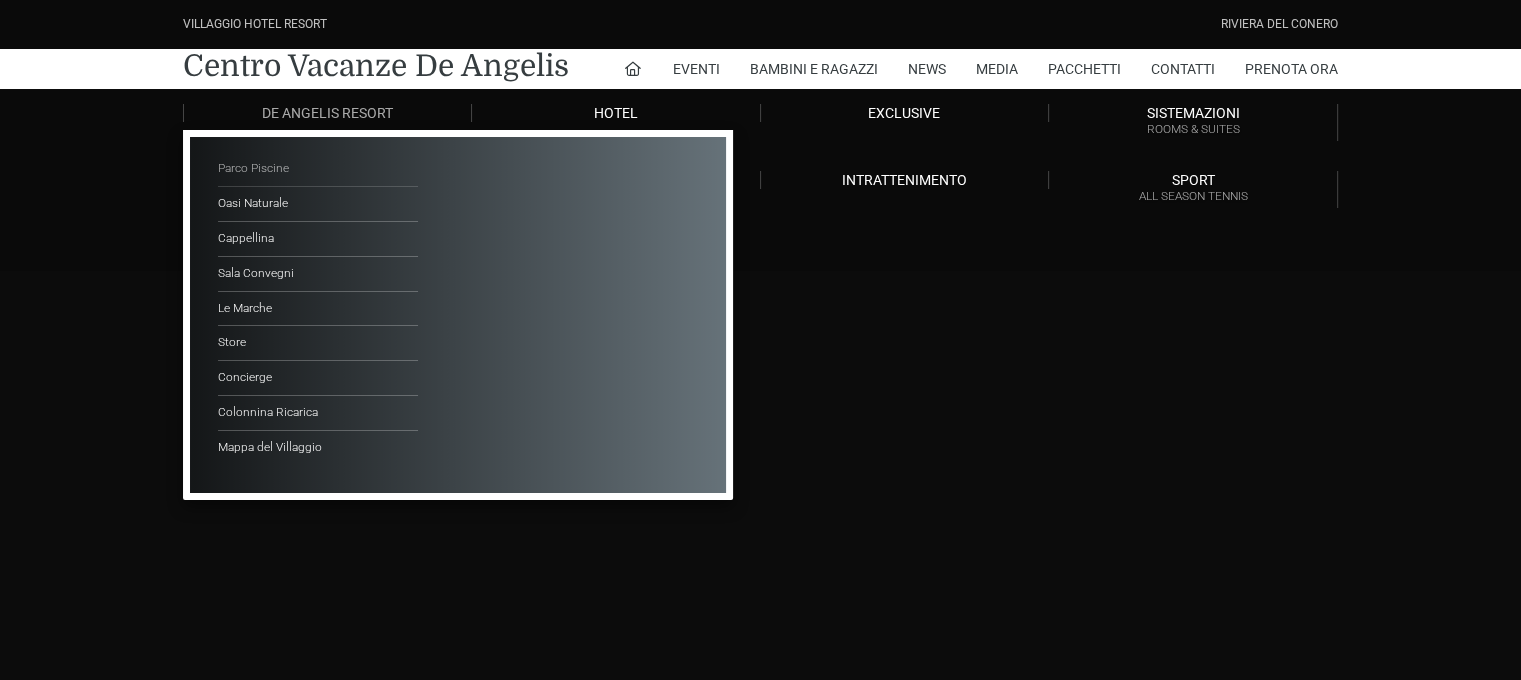 click on "Villaggio Hotel Resort
Riviera Del Conero
Centro Vacanze De Angelis
Eventi
Miss Italia
Cerimonie
Team building
Bambini e Ragazzi
Holly Beach Club
Holly Teeny Club
Holly Young Club
Piscine
Iscrizioni Holly Club
News
Media
Pacchetti
Contatti
Prenota Ora
De Angelis Resort
Parco Piscine
Oasi Naturale
Cappellina
Sala Convegni
Le Marche
Store
Concierge
Colonnina Ricarica
Mappa del Villaggio
Hotel
Suite Prestige
Camera Prestige
Camera Suite H
Sala Meeting
Exclusive
Villa Luxury
Dimora Padronale
Villa 601 Alpine
Villa Classic
Bilocale Garden Gold
Sistemazioni Rooms & Suites
Villa Trilocale Deluxe Numana
Villa Trilocale Deluxe Private Garden
Villa Bilocale Deluxe
Appartamento Trilocale Garden" at bounding box center [760, 450] 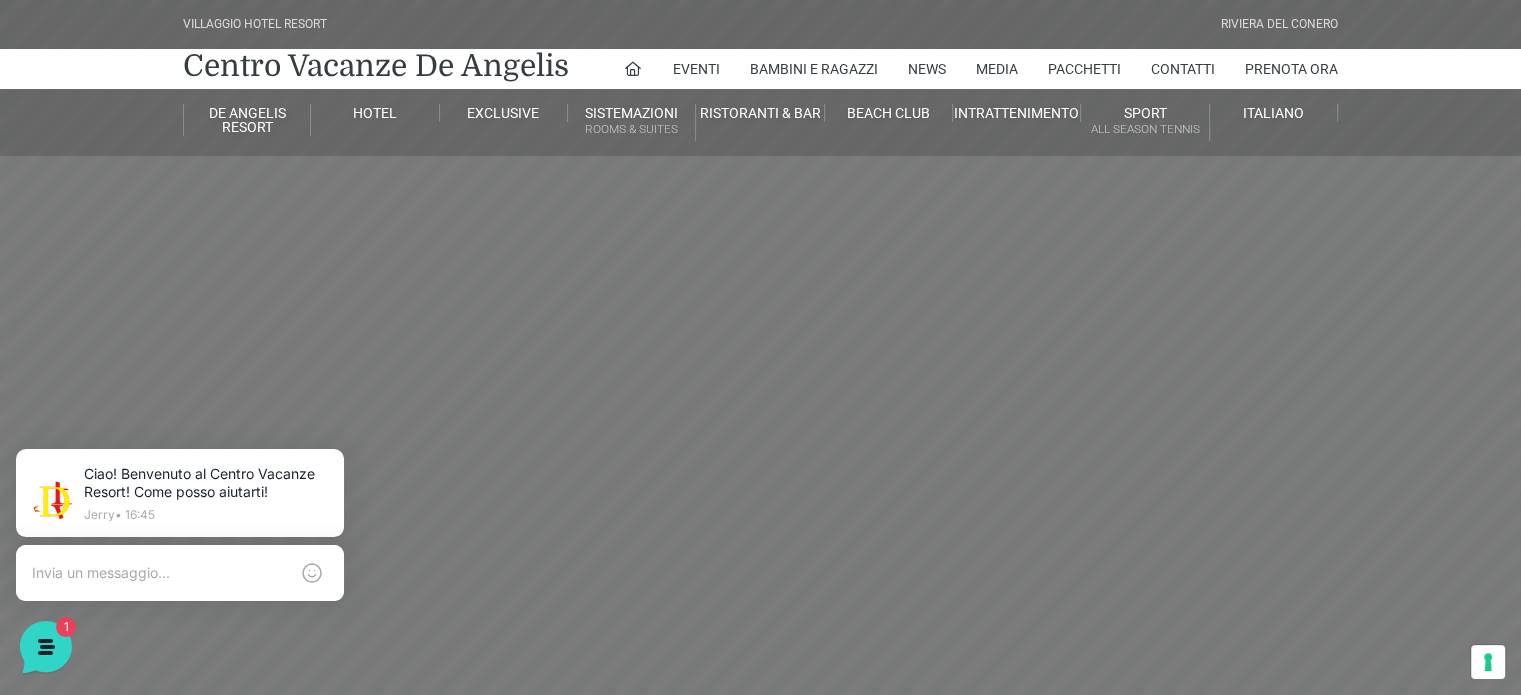 scroll, scrollTop: 0, scrollLeft: 0, axis: both 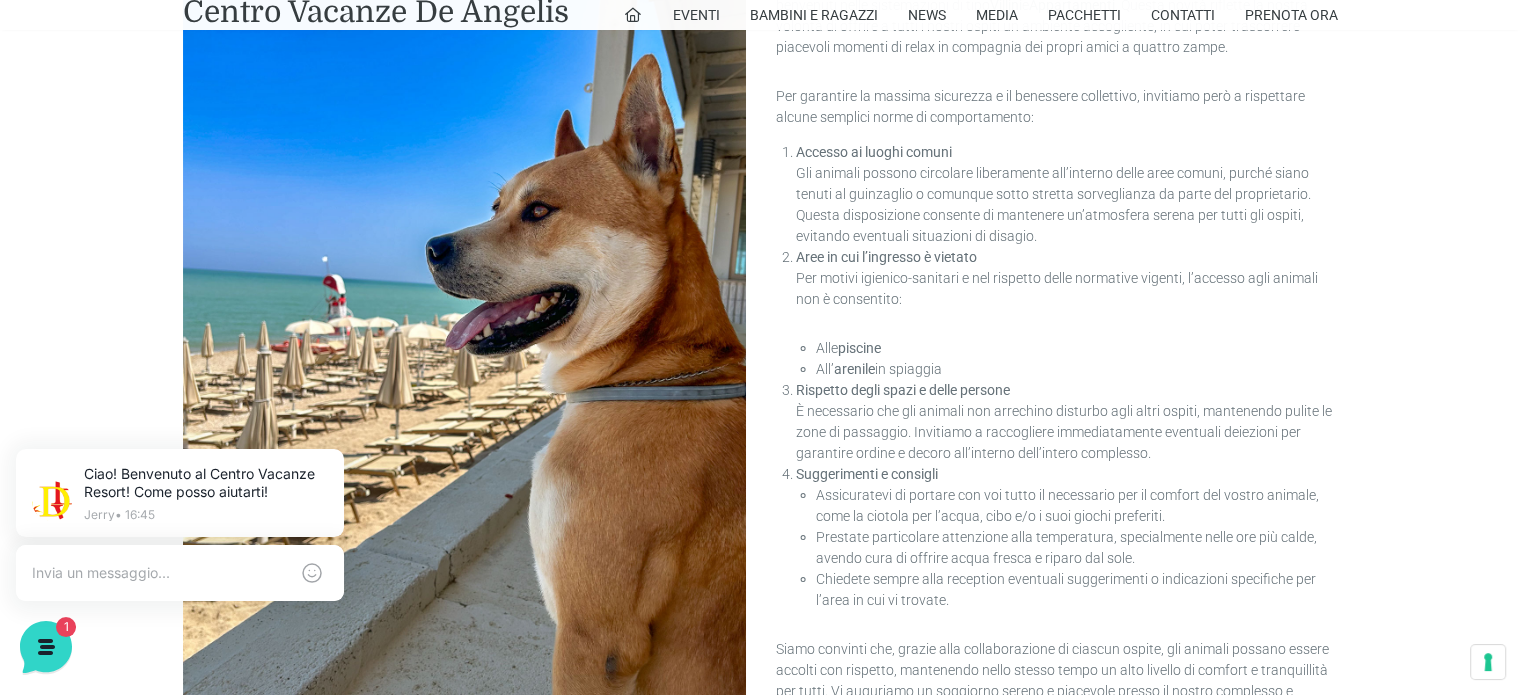 click on "Animali Ammessi" at bounding box center (464, 347) 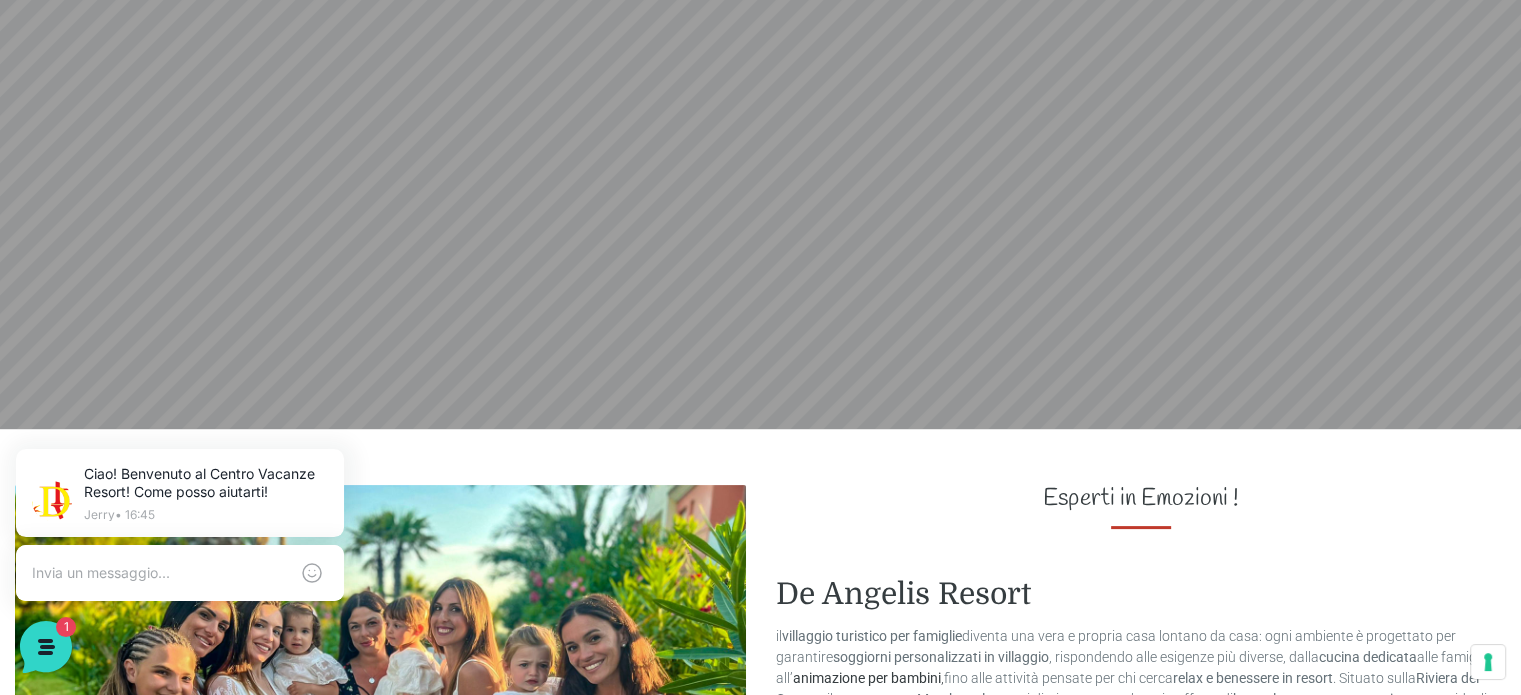 scroll, scrollTop: 0, scrollLeft: 0, axis: both 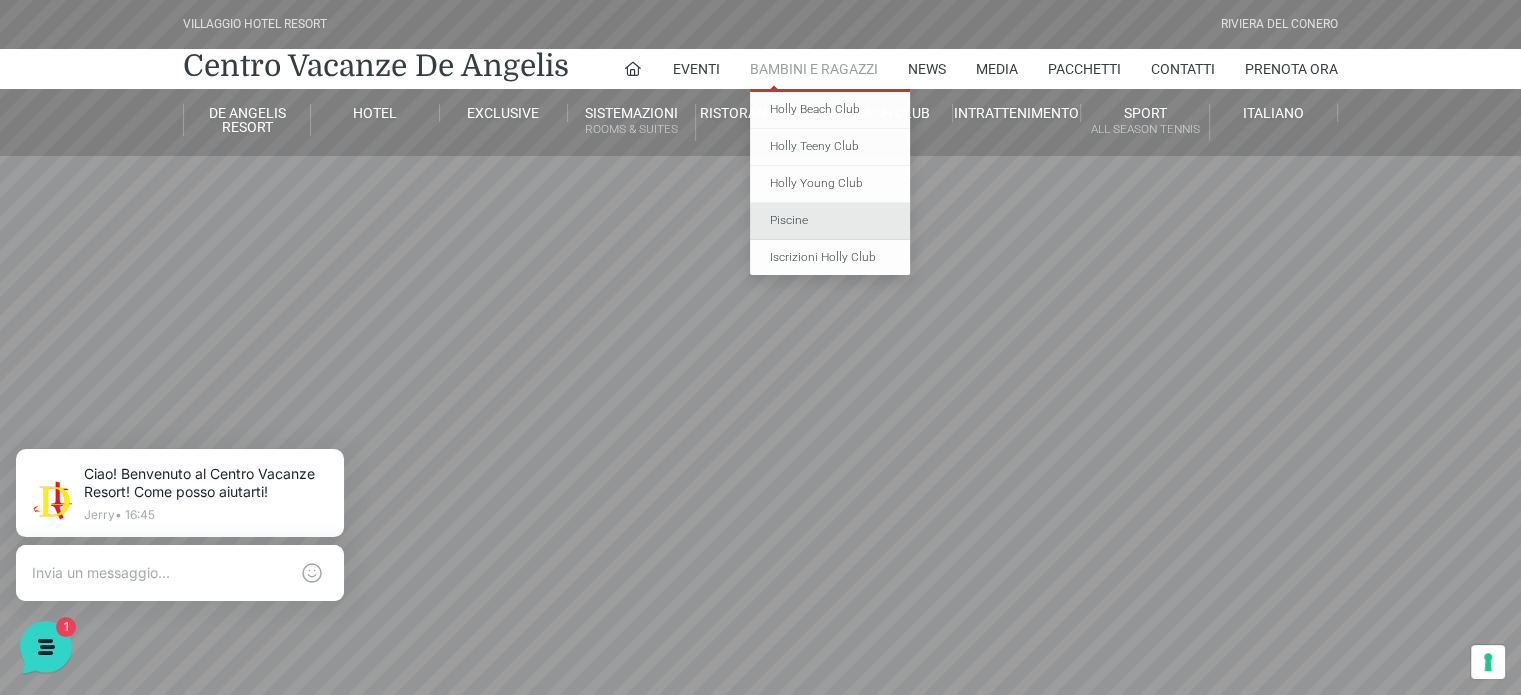 click on "Piscine" at bounding box center (830, 221) 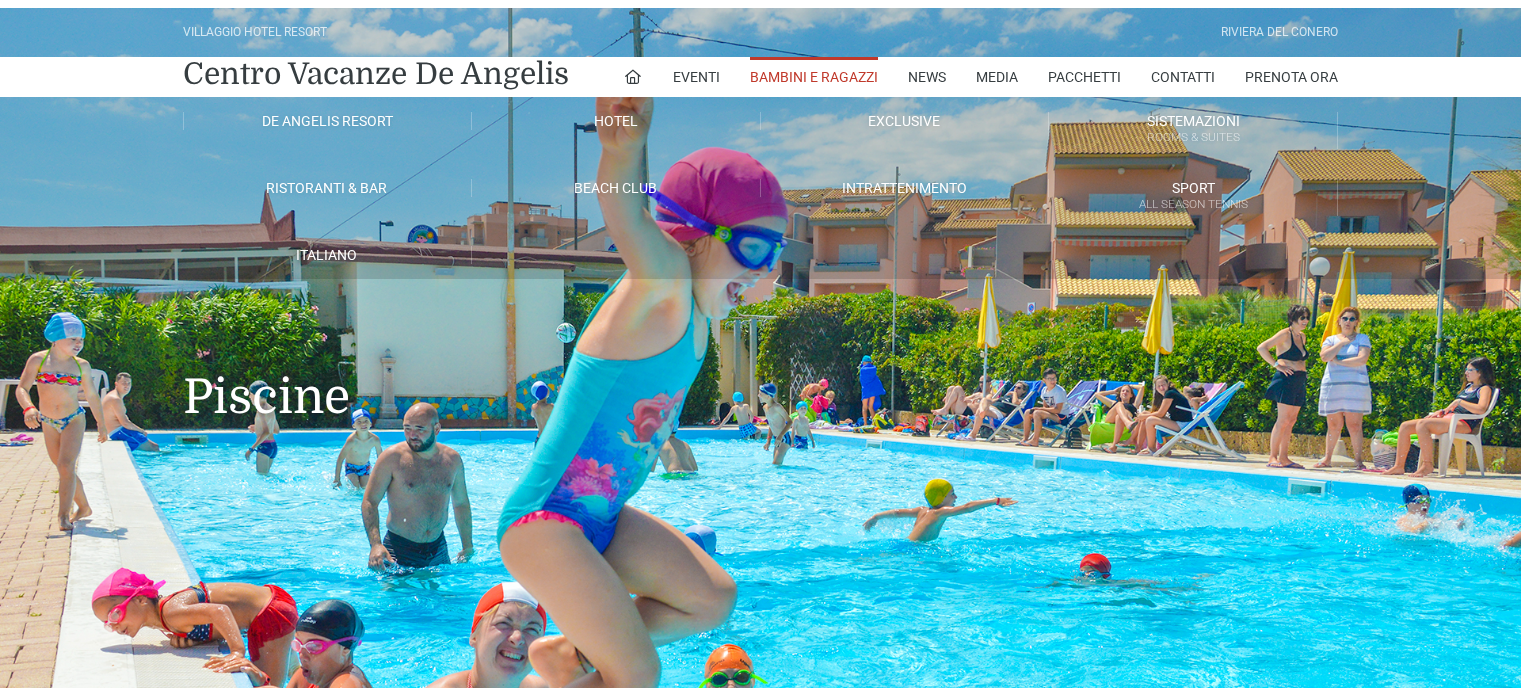 scroll, scrollTop: 0, scrollLeft: 0, axis: both 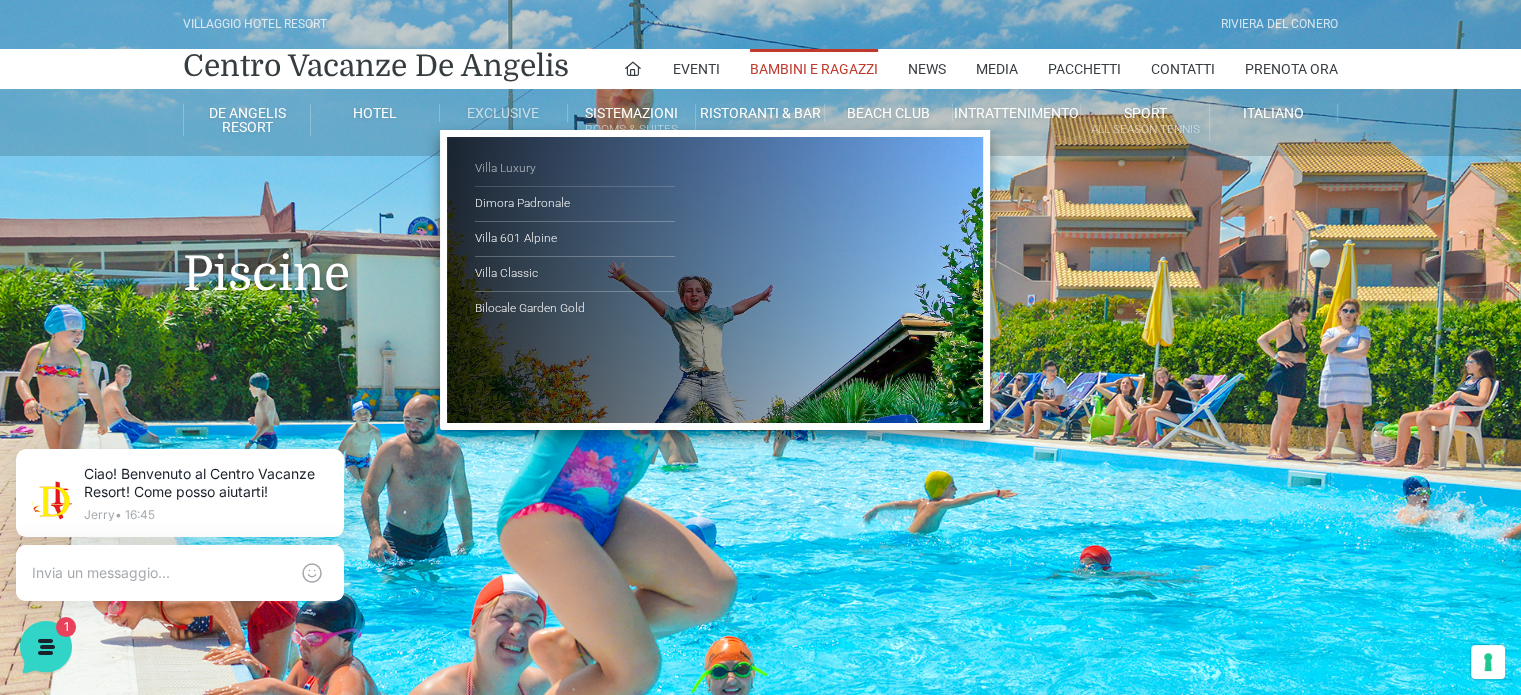 click on "Villa Luxury" at bounding box center (575, 169) 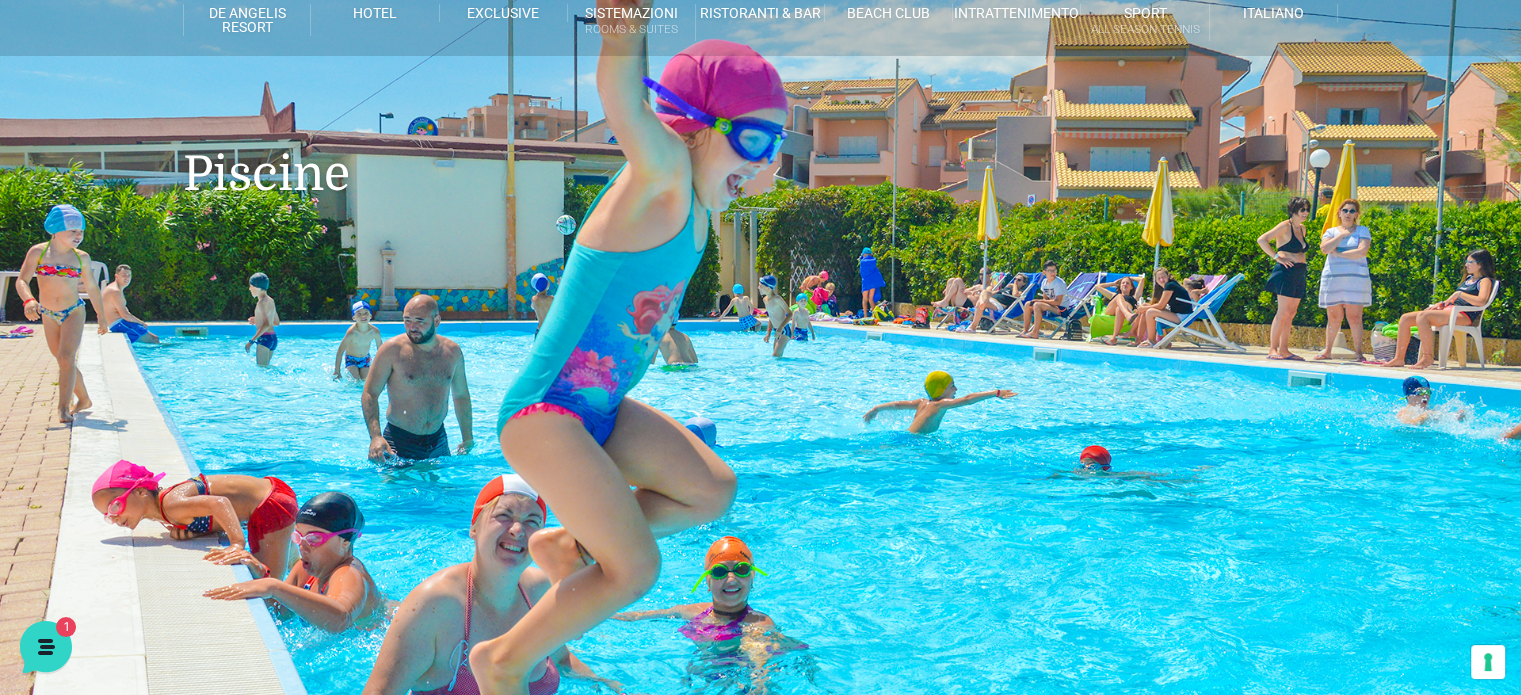 scroll, scrollTop: 0, scrollLeft: 0, axis: both 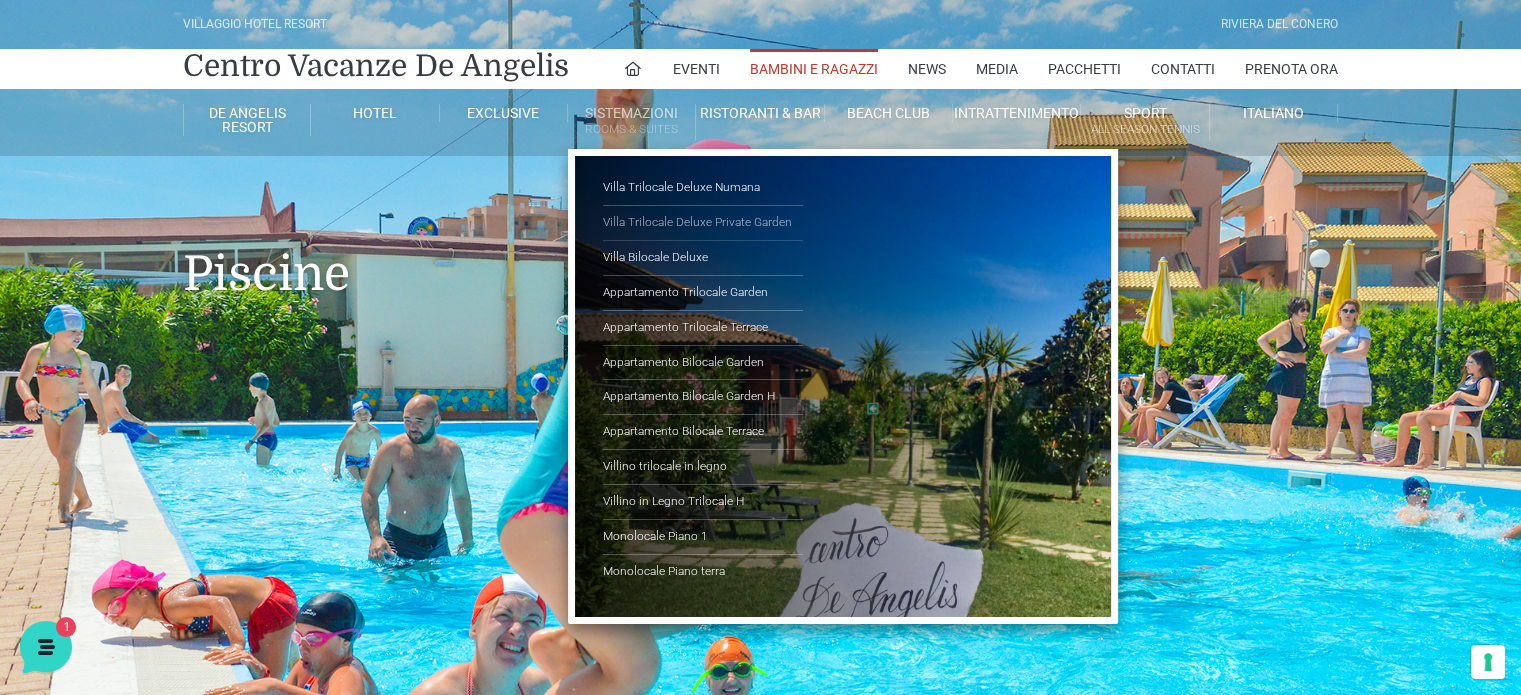 click on "Villa Trilocale Deluxe Private Garden" at bounding box center (703, 223) 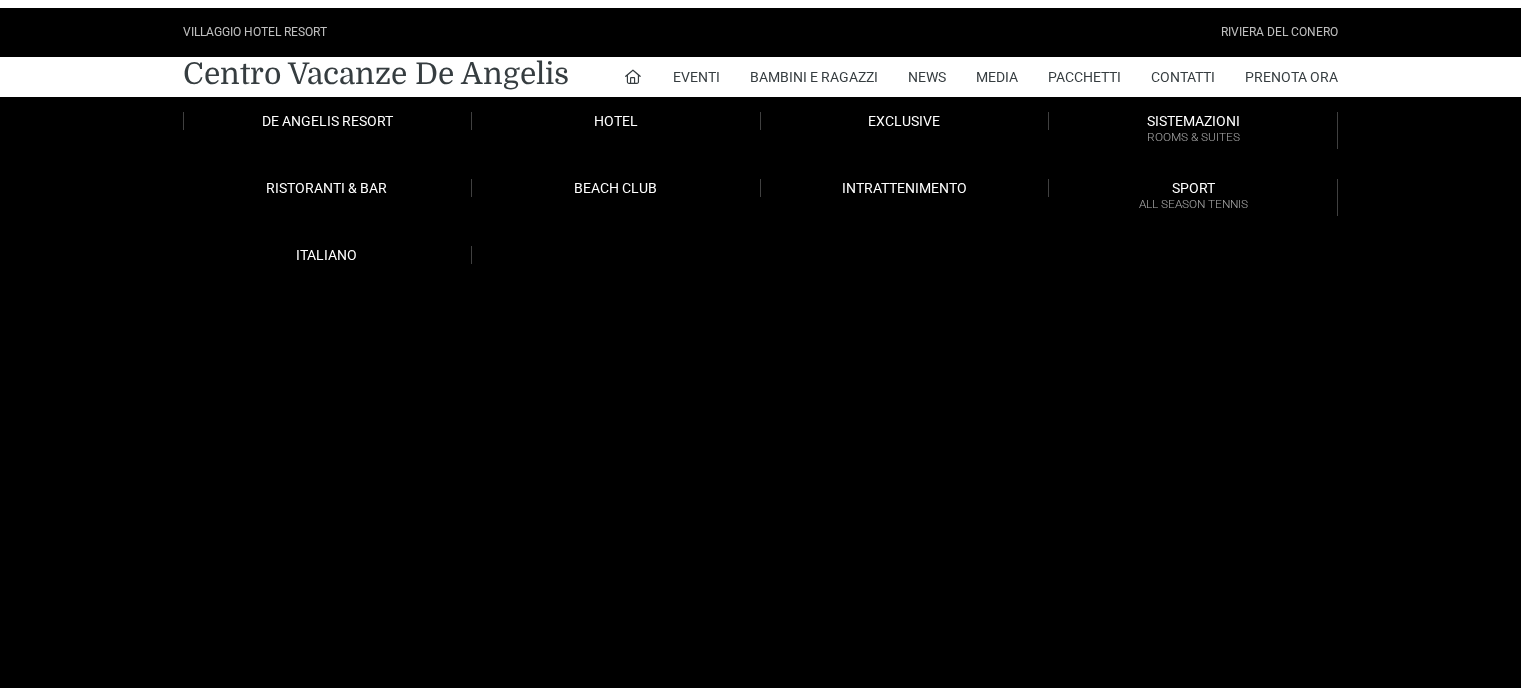 scroll, scrollTop: 0, scrollLeft: 0, axis: both 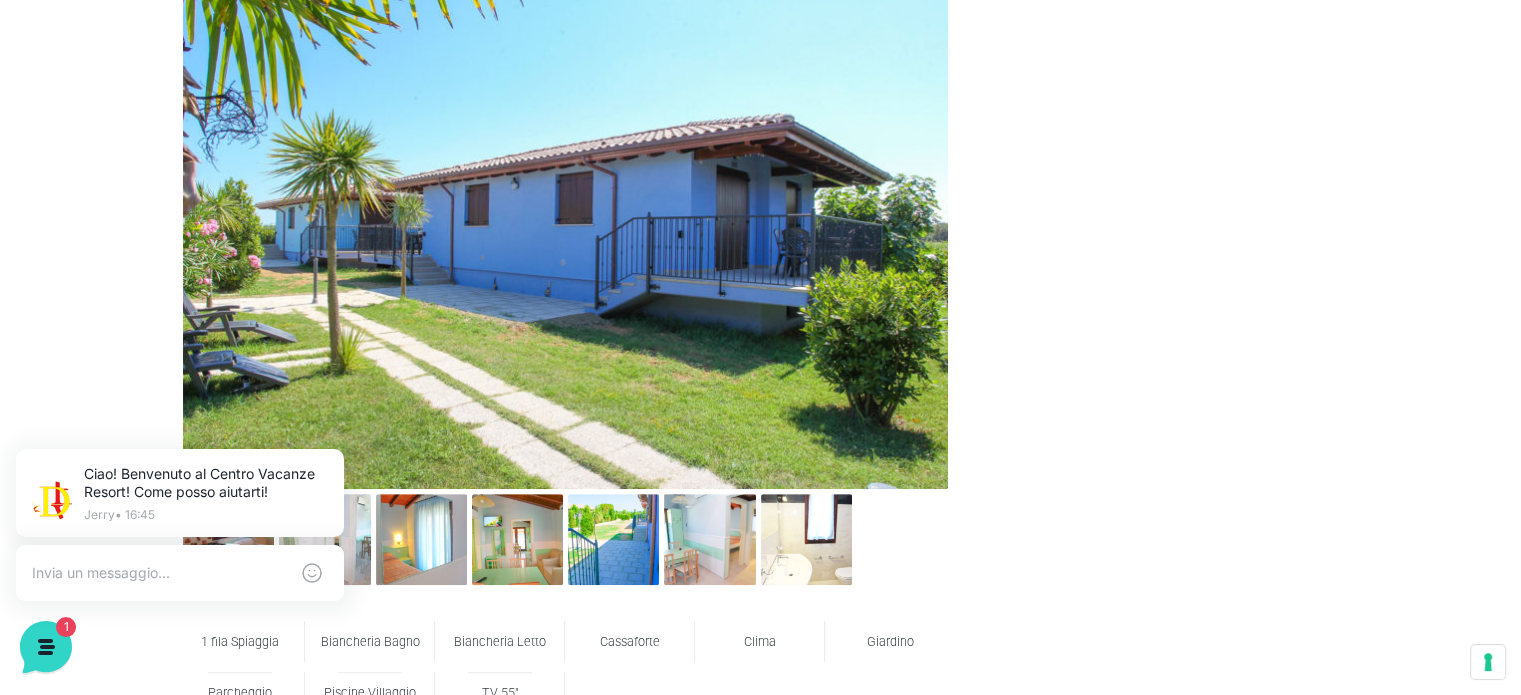 click at bounding box center [565, 234] 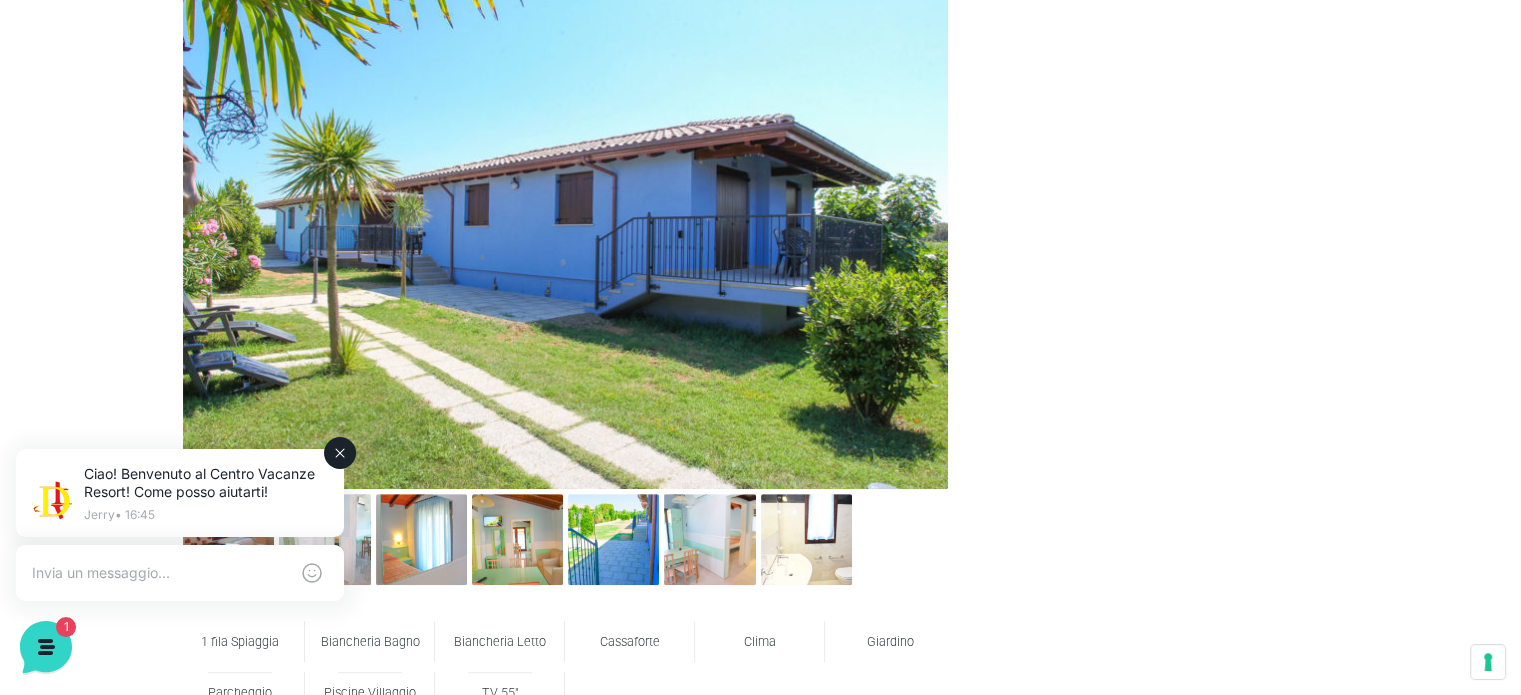 click 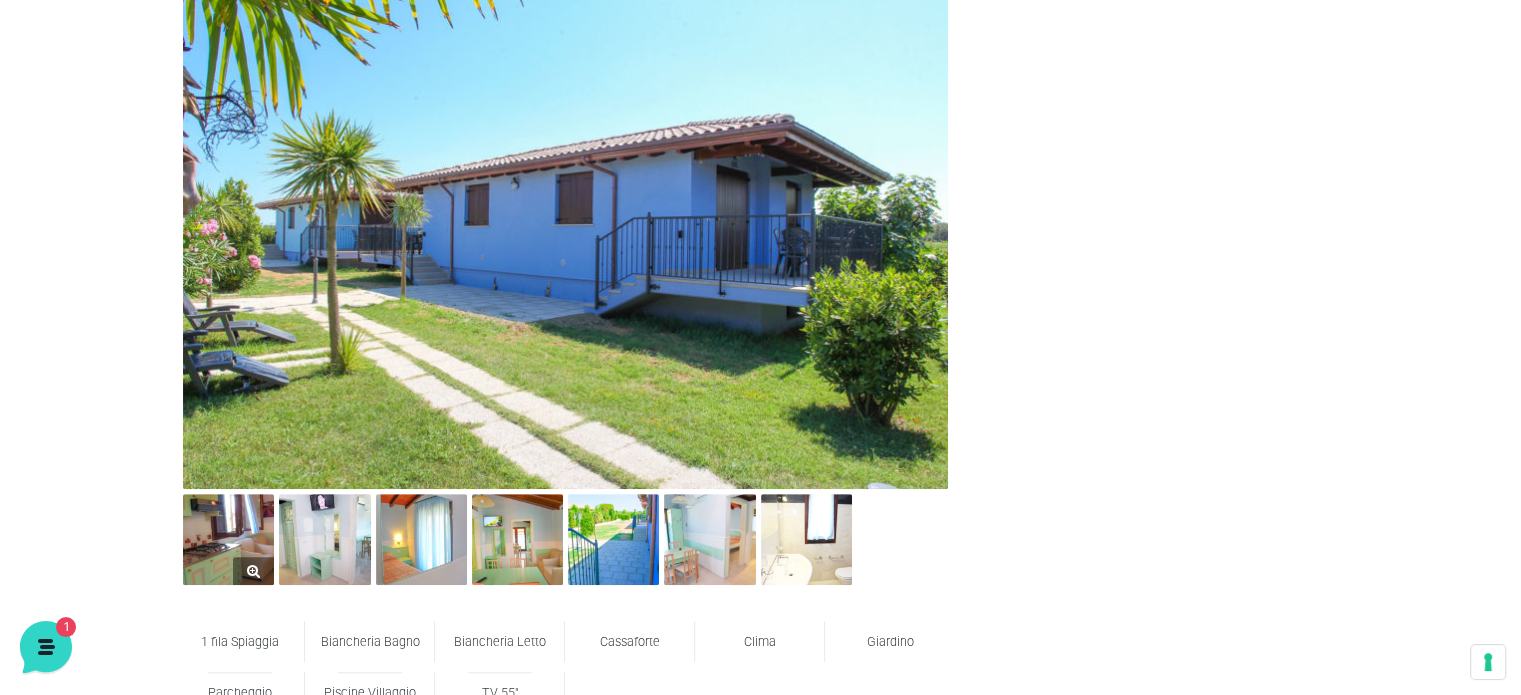 click at bounding box center [228, 539] 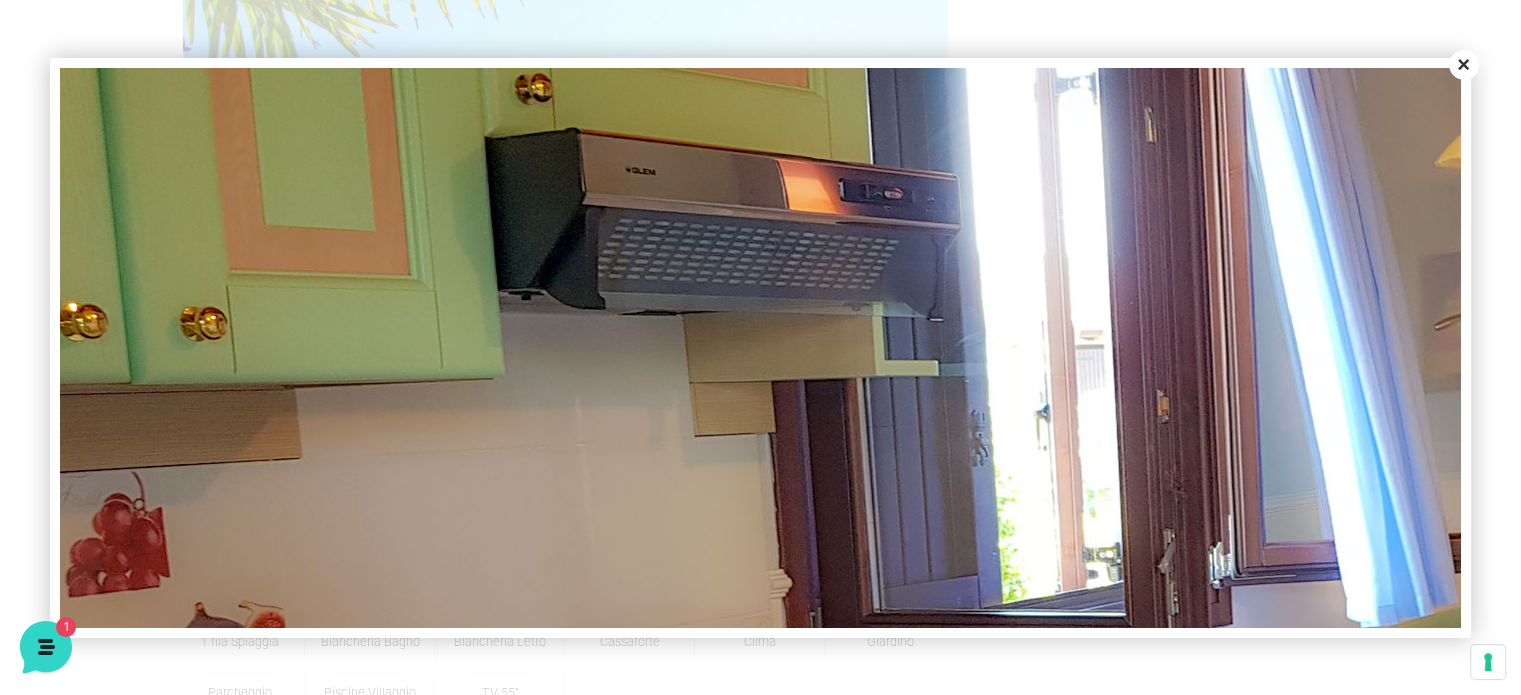 scroll, scrollTop: 0, scrollLeft: 0, axis: both 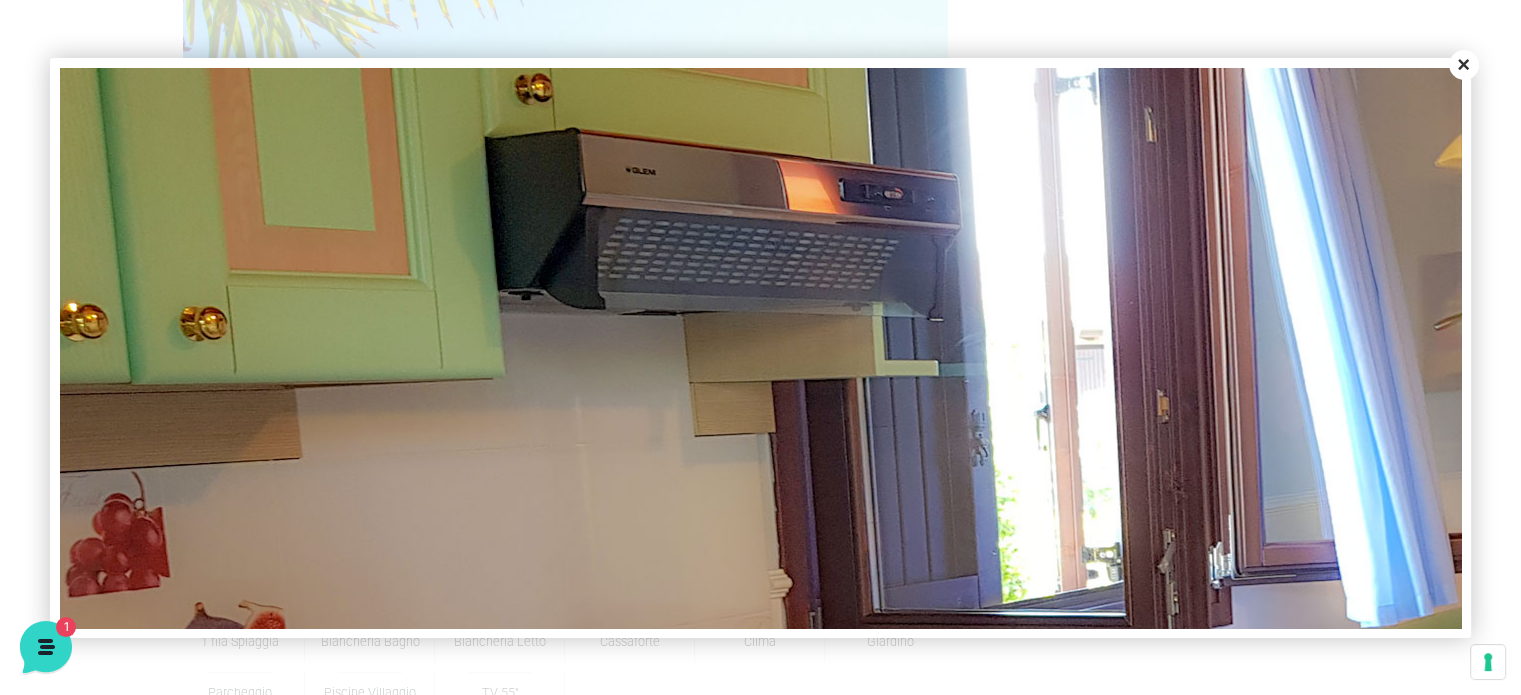 click at bounding box center (760, 347) 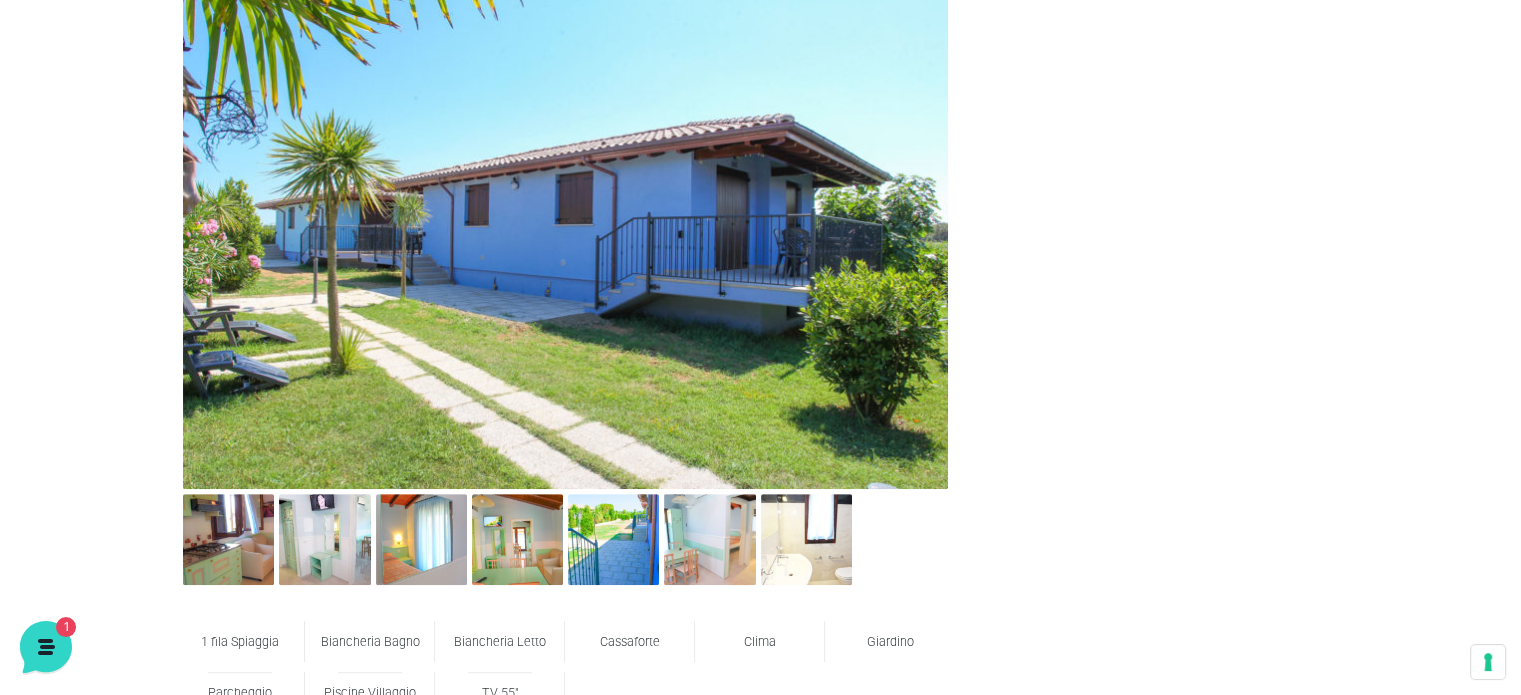 click on "1 fila Spiaggia
Biancheria Bagno
Biancheria Letto
Cassaforte
Clima
Giardino
Parcheggio
Piscine Villaggio
TV 55"
Villa Luxury sulla Riviera del Conero: soggiorno esclusivo al Villaggio Centro Vacanze De Angelis.
La Villa Luxury del  De Angelis Resort  è un’elegante fuga dalla routine, dove il lusso incontra il comfort. Questa raffinata sistemazione è dotata di ogni comodità per garantire un soggiorno indimenticabile. Con doppi servizi, offre la massima praticità, mentre le due camere da letto sono un rifugio per sogni tranquilli e ristoratori.
Completano le dotazioni delle Ville Luxury due Tv LCD 32 pollici, due casseforti laptop e climatizzatore." at bounding box center (760, 842) 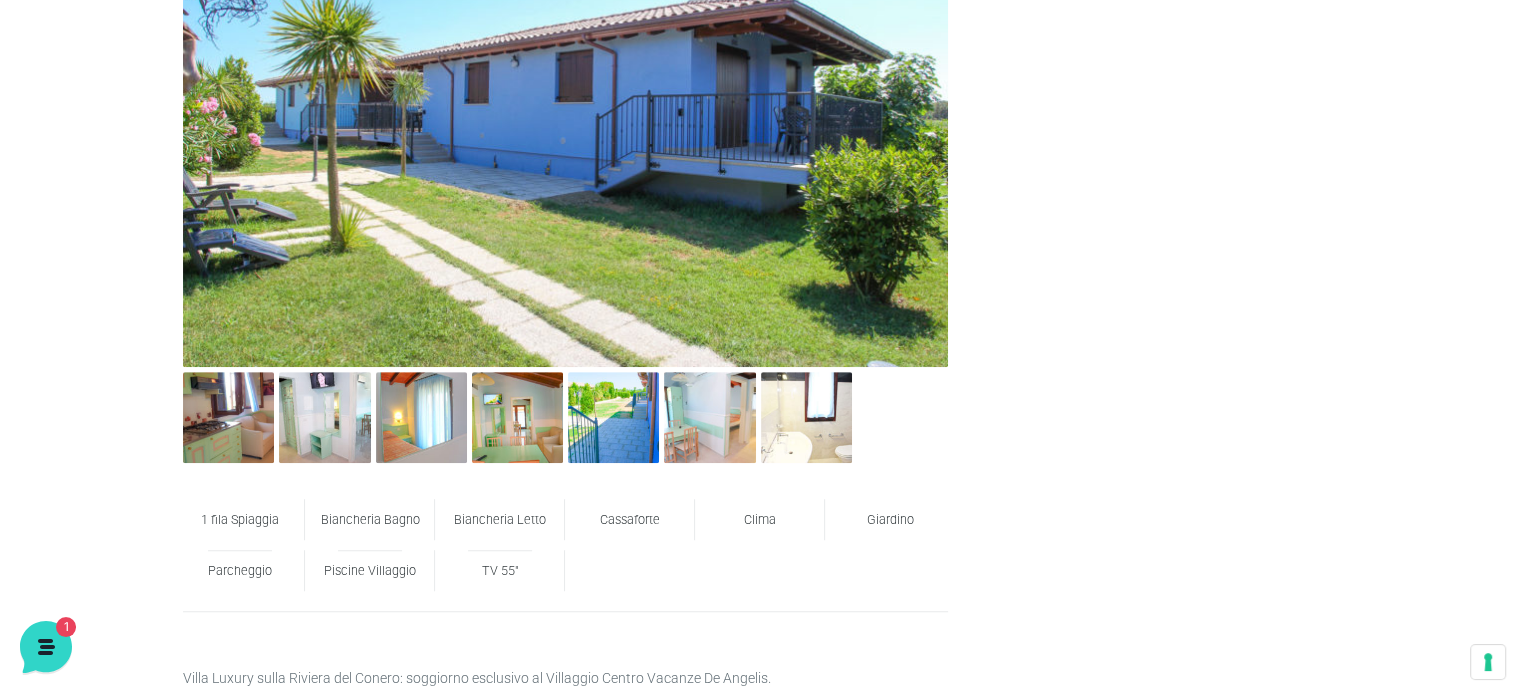 scroll, scrollTop: 938, scrollLeft: 0, axis: vertical 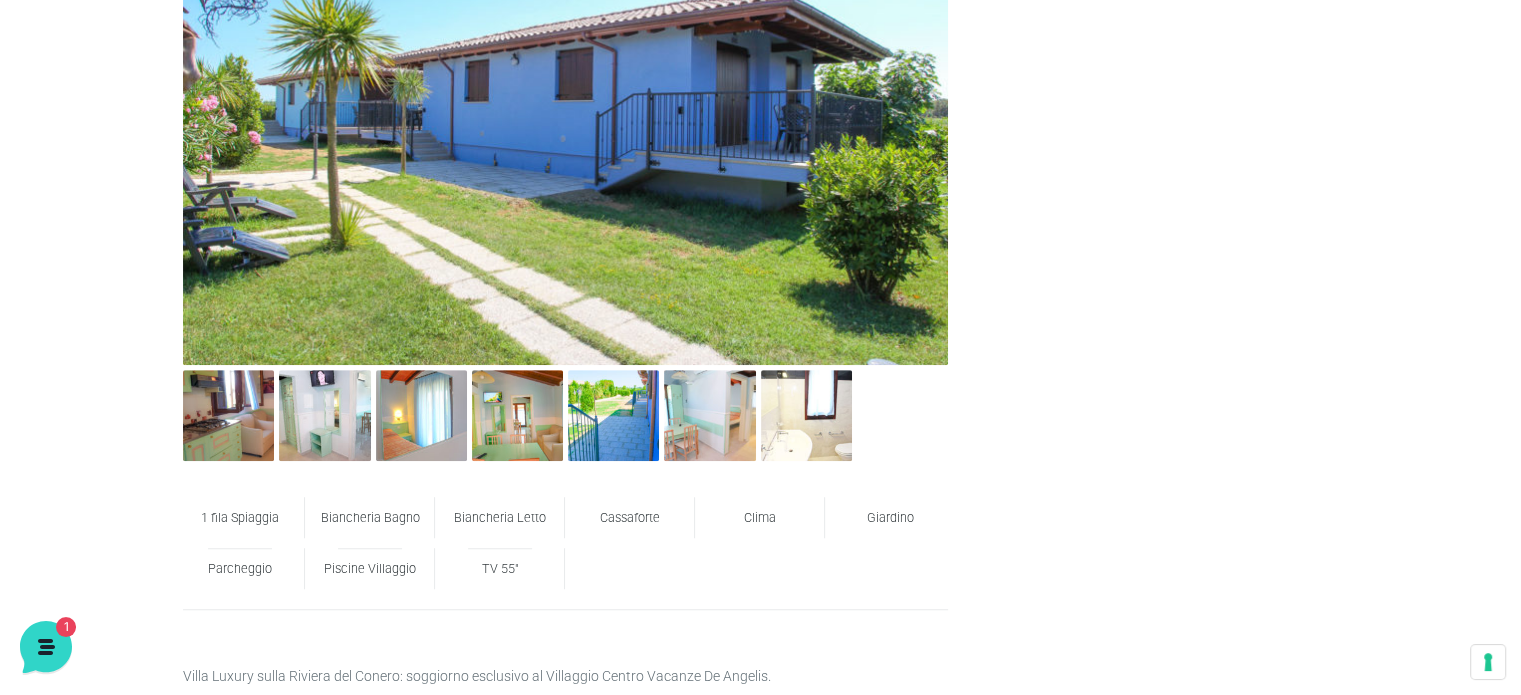 click on "Biancheria Bagno" at bounding box center [369, 517] 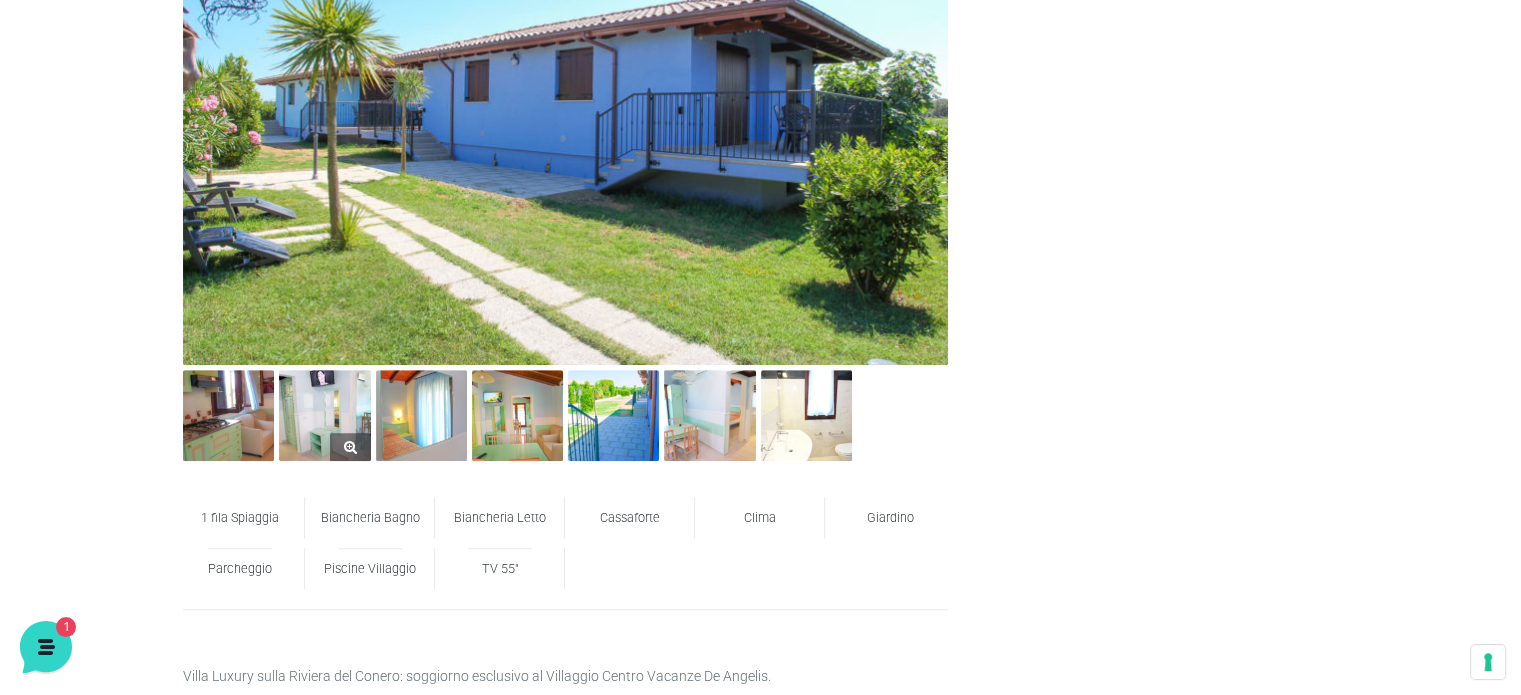 click at bounding box center [324, 415] 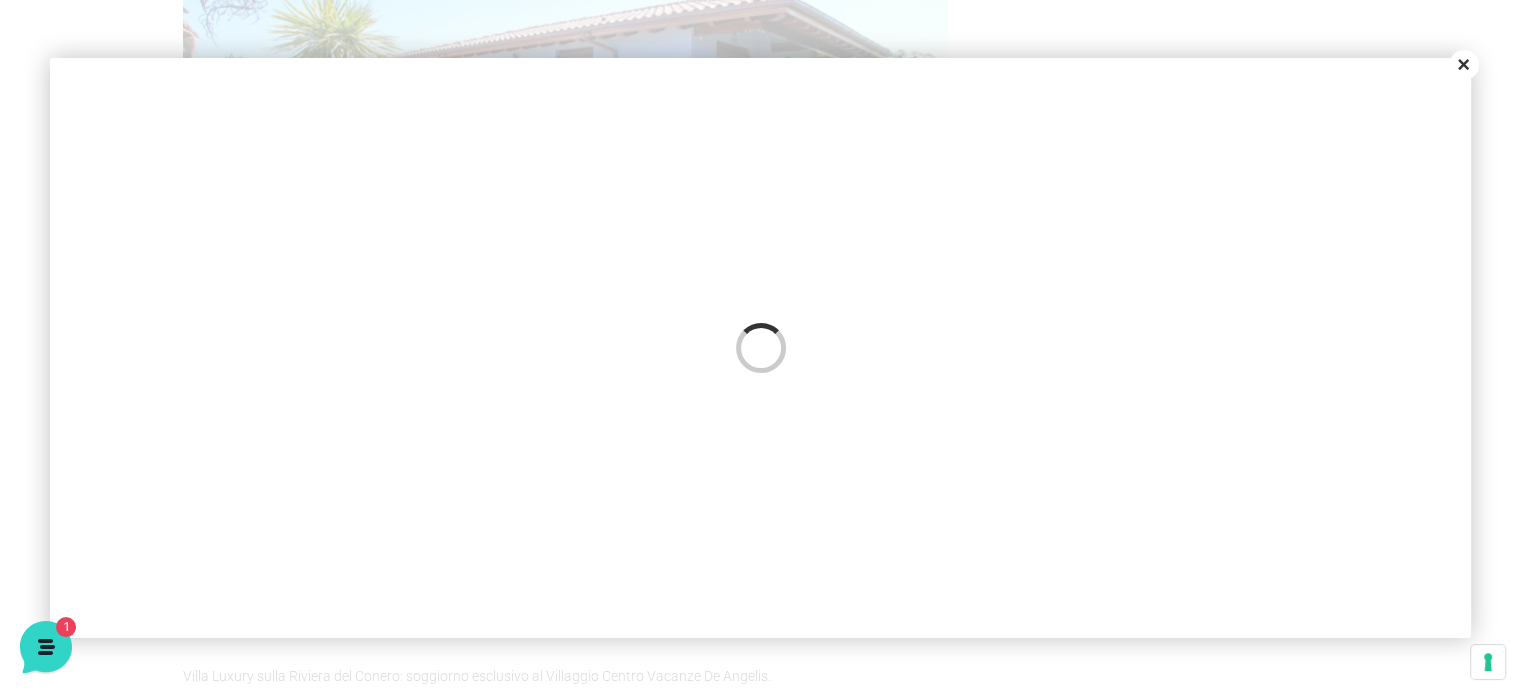 scroll, scrollTop: 0, scrollLeft: 0, axis: both 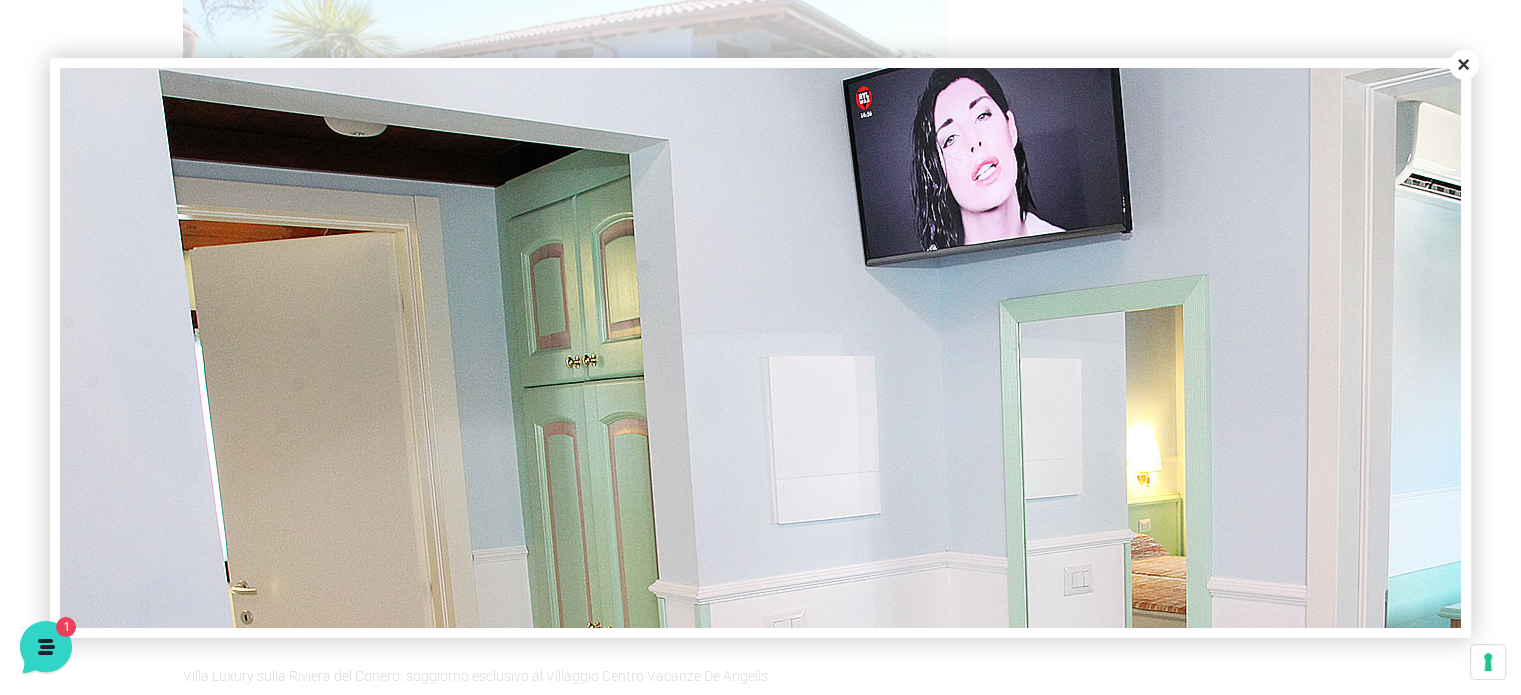 click on "Close" at bounding box center (760, 348) 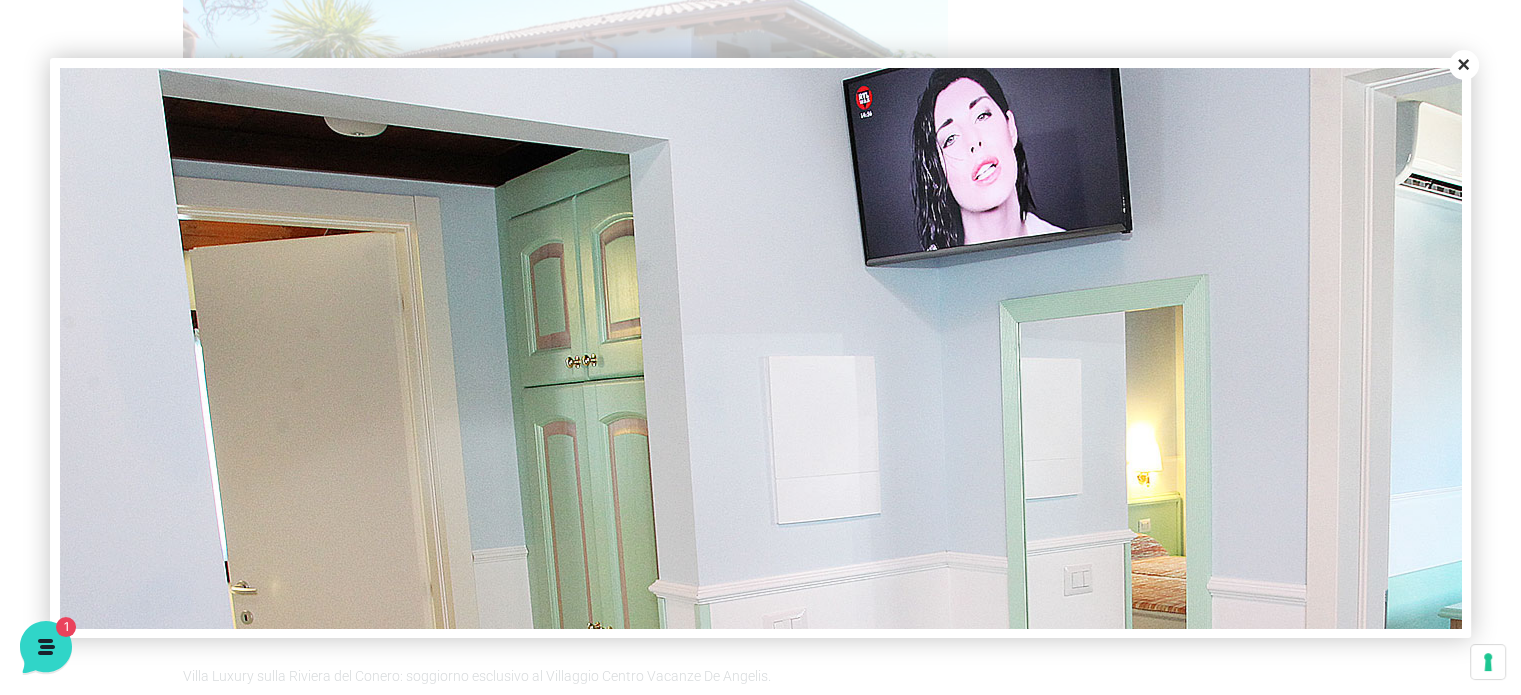 click at bounding box center (1020, 607) 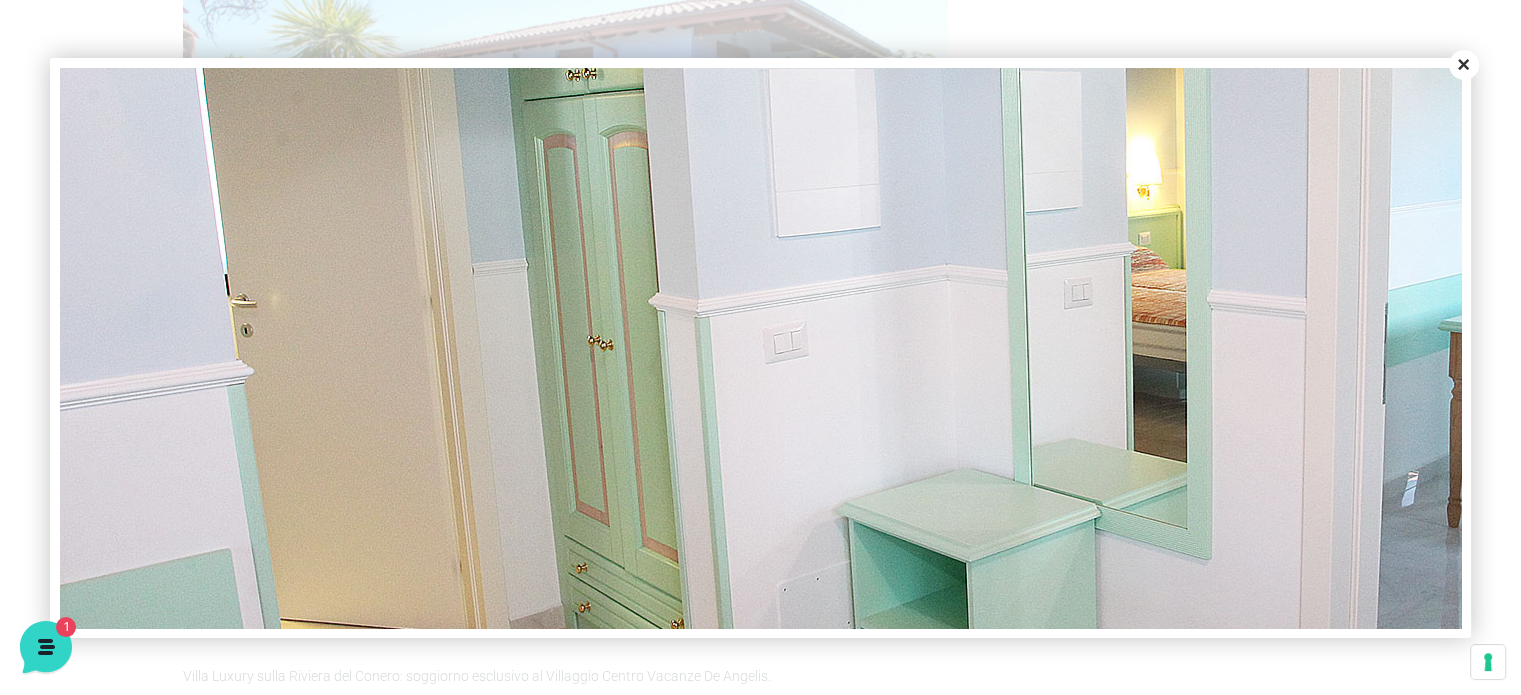 scroll, scrollTop: 535, scrollLeft: 0, axis: vertical 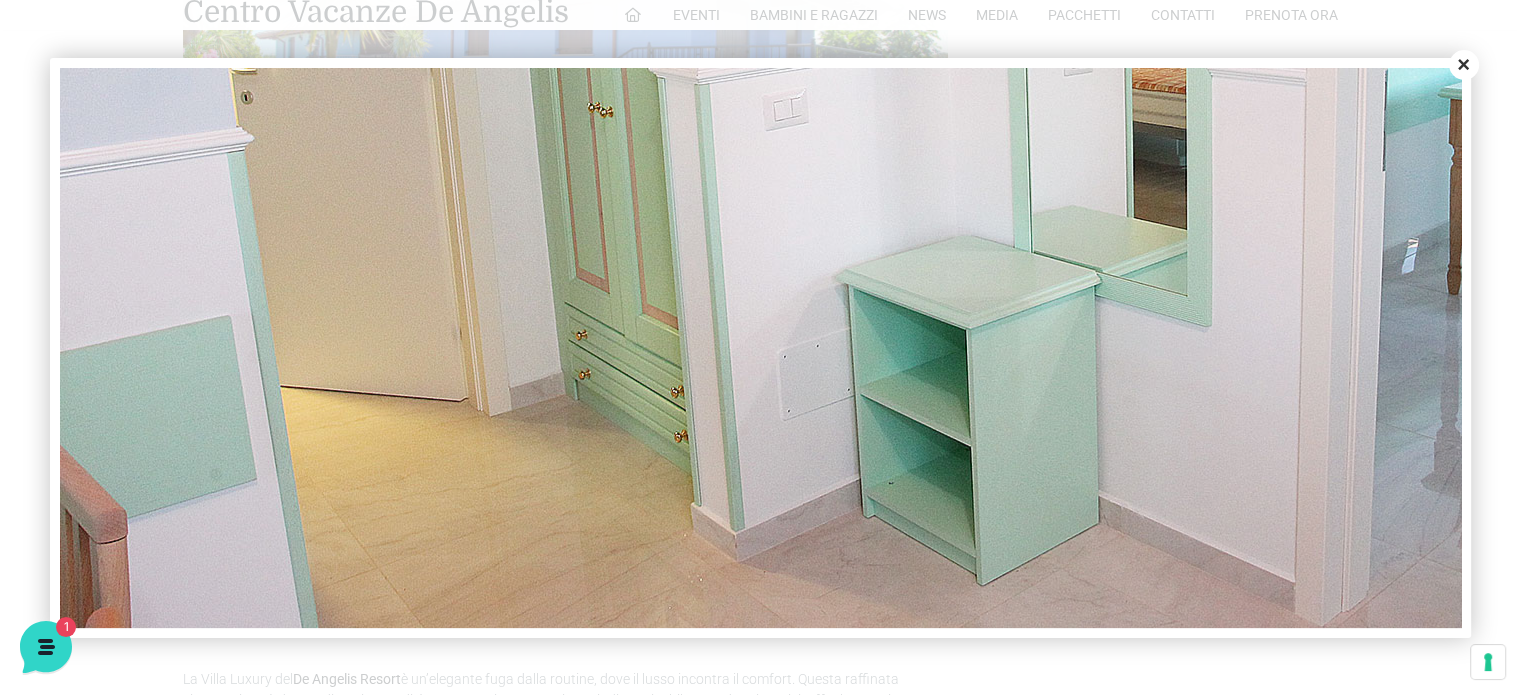 click at bounding box center (1020, 87) 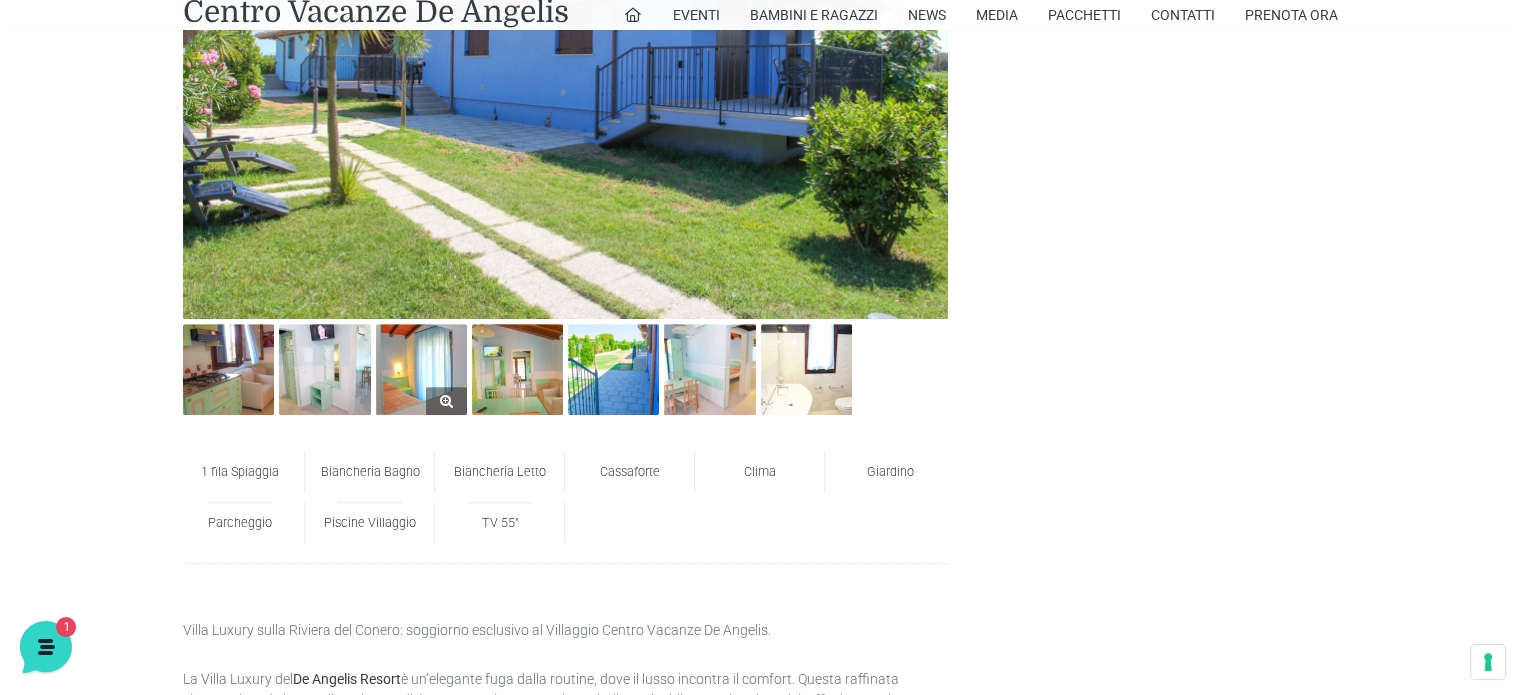 click at bounding box center [421, 369] 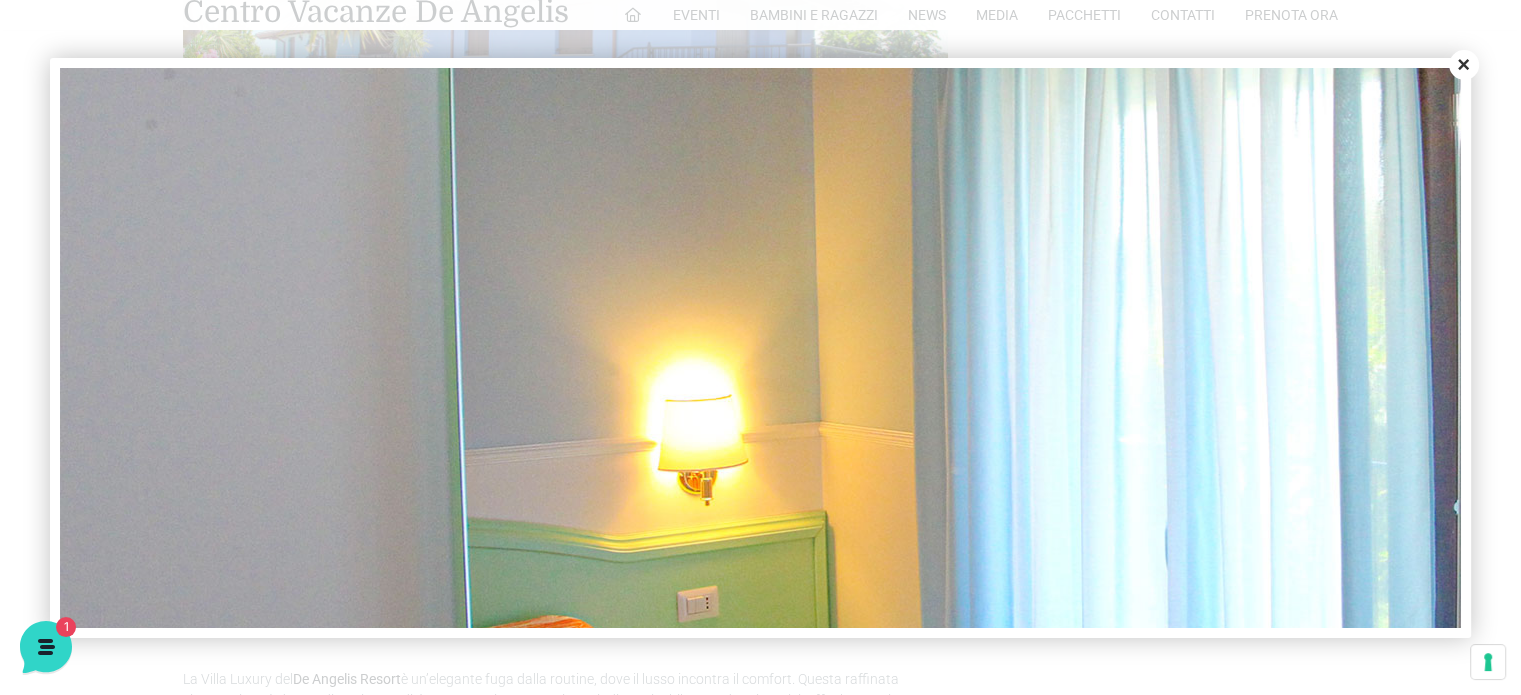 scroll, scrollTop: 271, scrollLeft: 0, axis: vertical 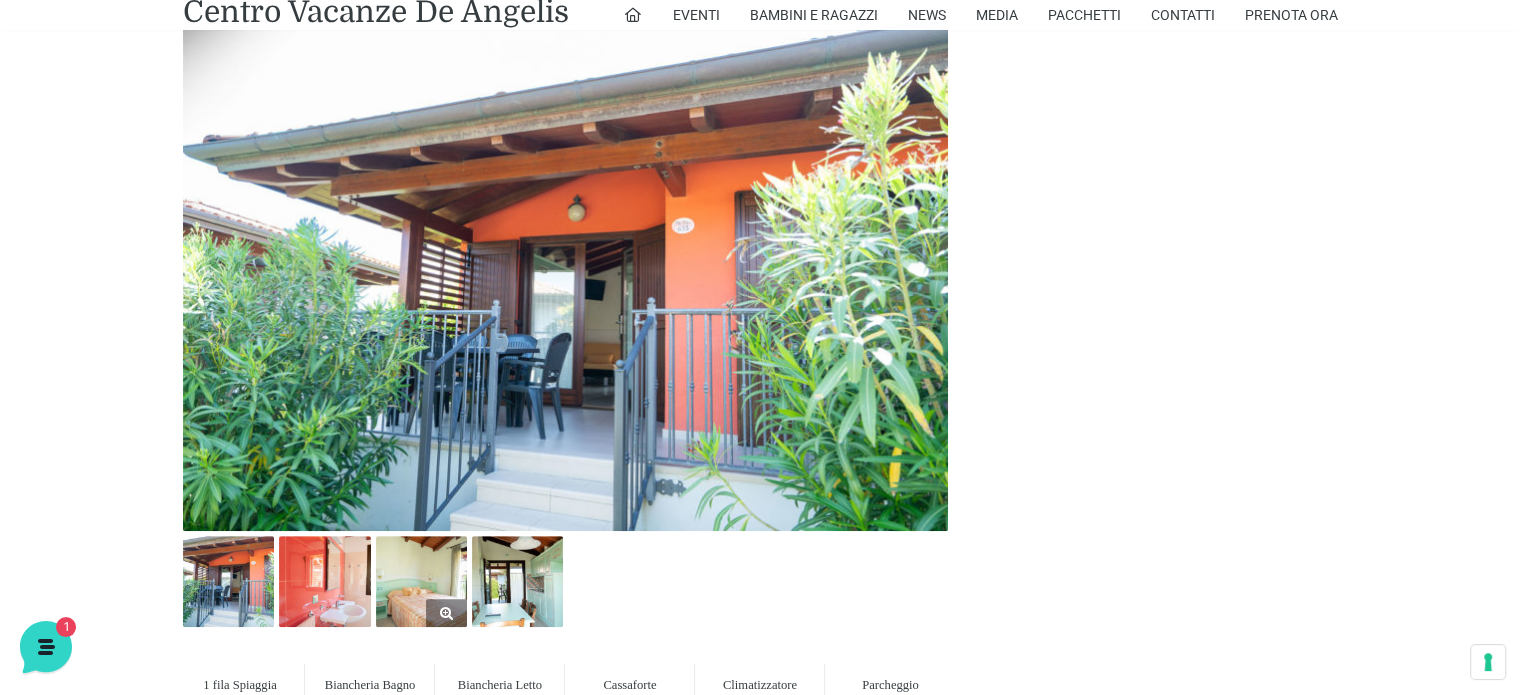 click at bounding box center [421, 581] 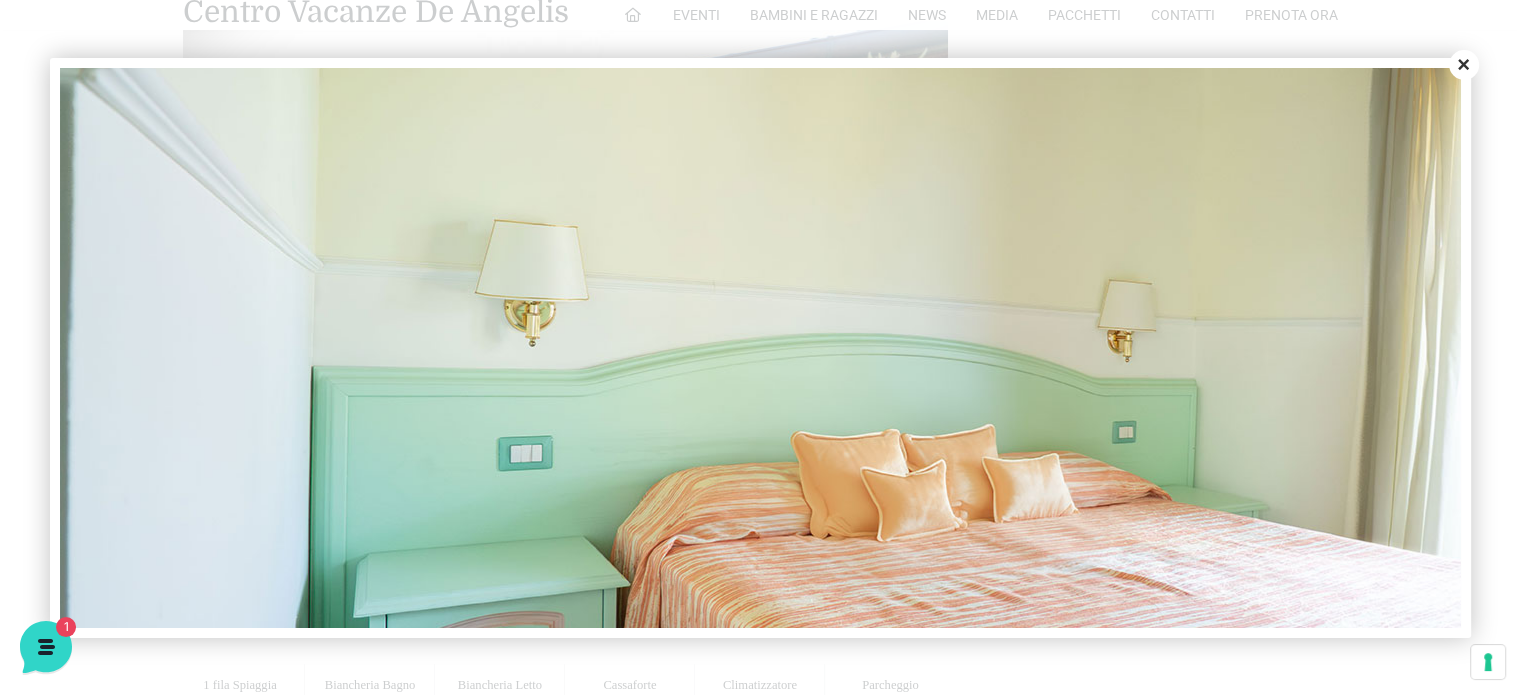 scroll, scrollTop: 467, scrollLeft: 0, axis: vertical 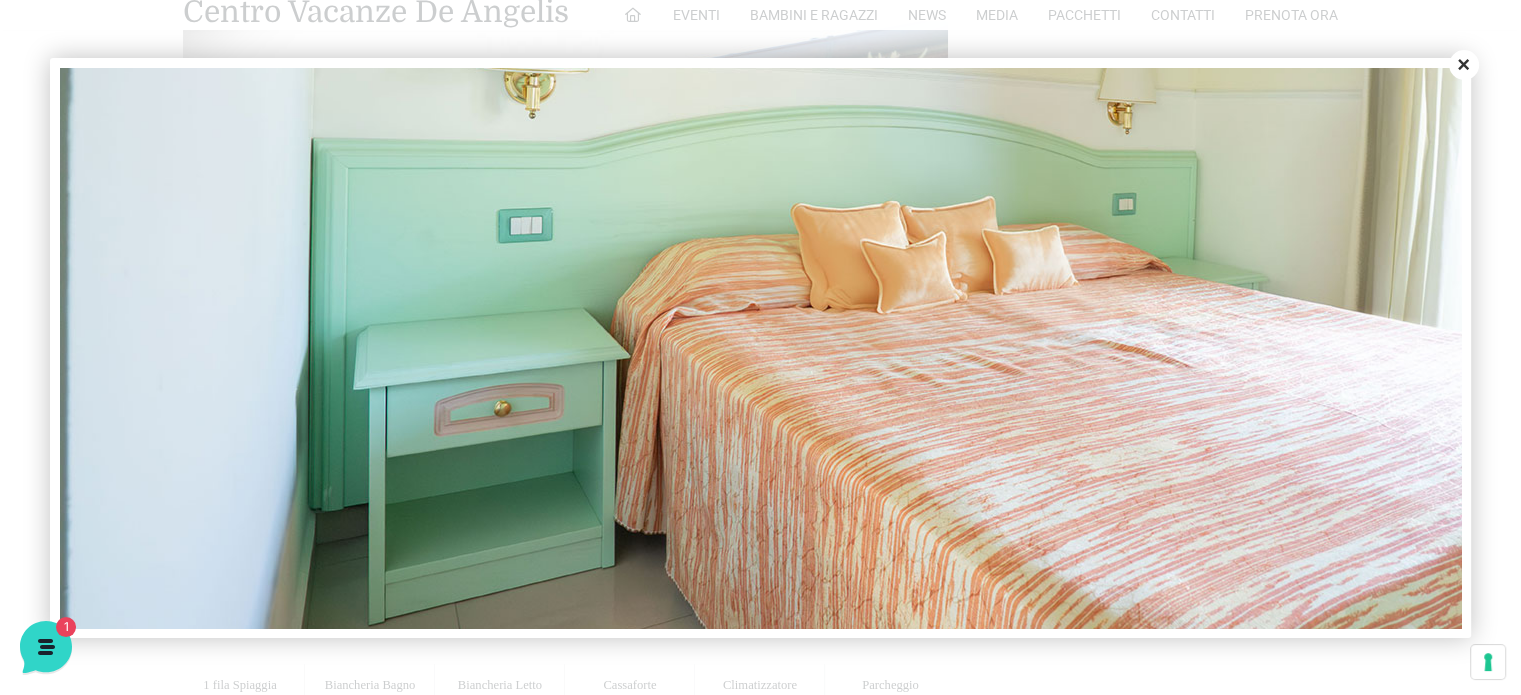 click on "Close" at bounding box center (1464, 65) 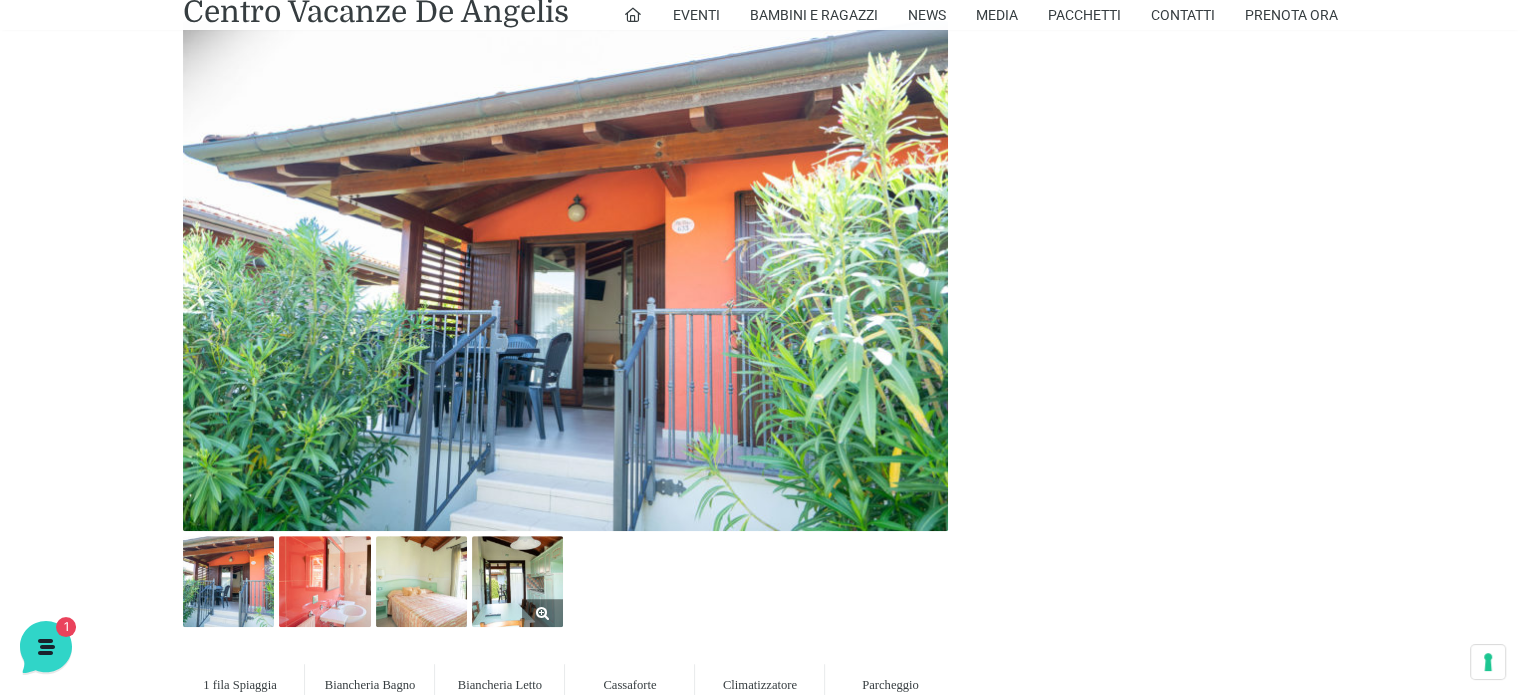 click at bounding box center [517, 581] 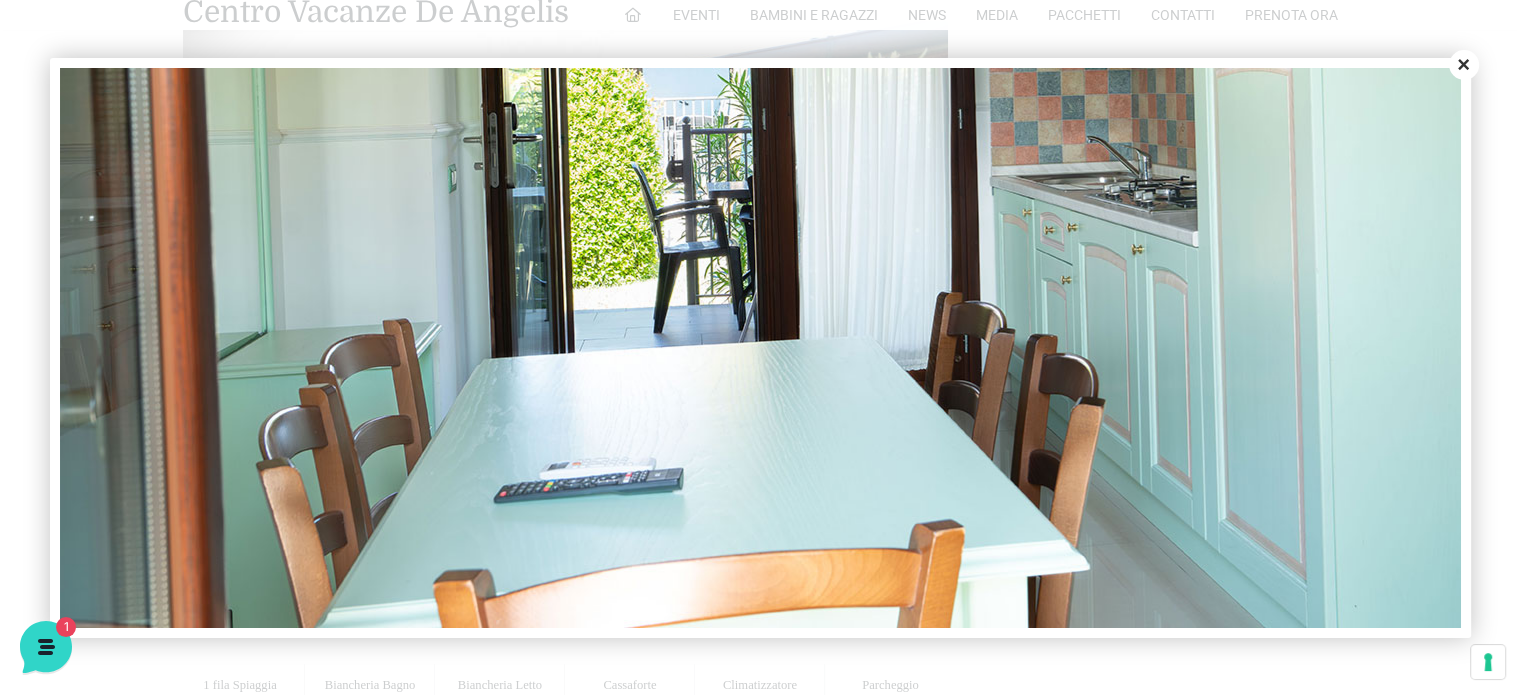 scroll, scrollTop: 535, scrollLeft: 136, axis: both 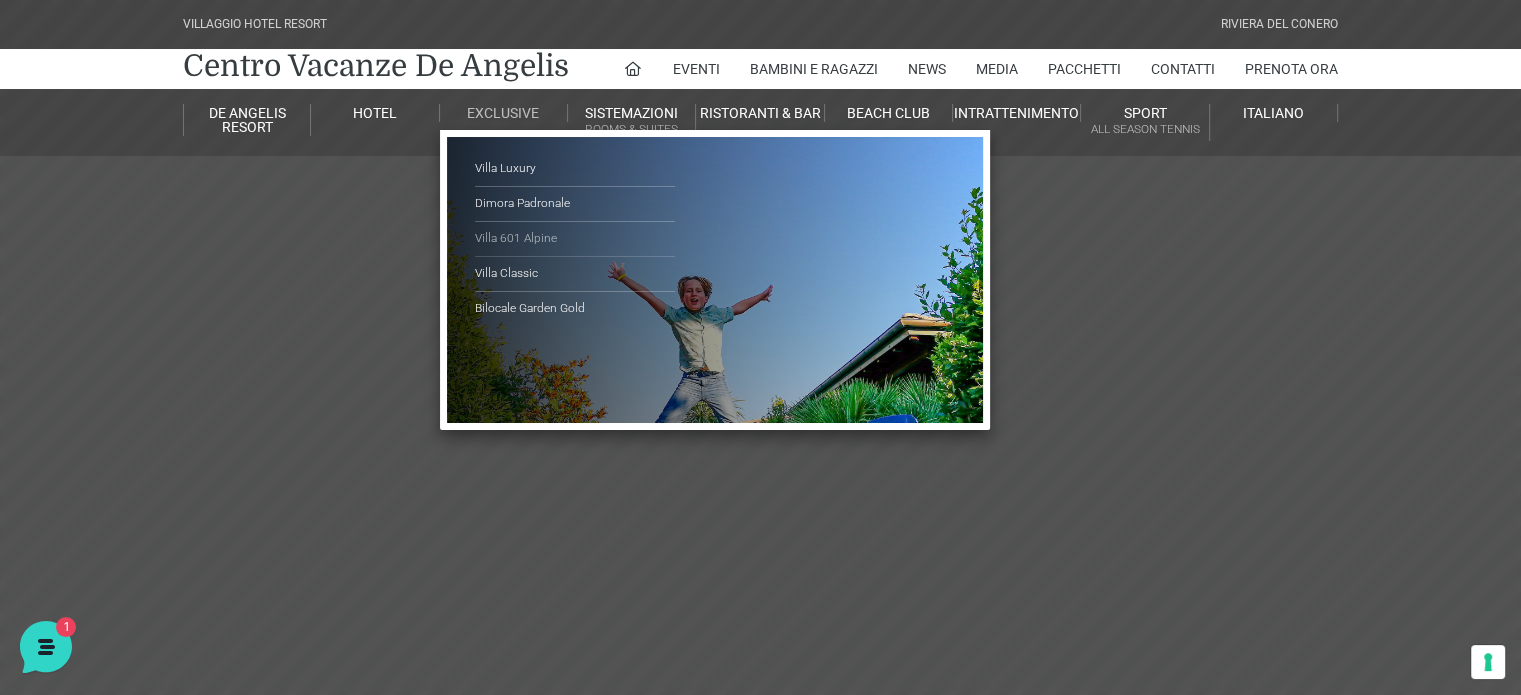 click on "Villa 601 Alpine" at bounding box center (575, 239) 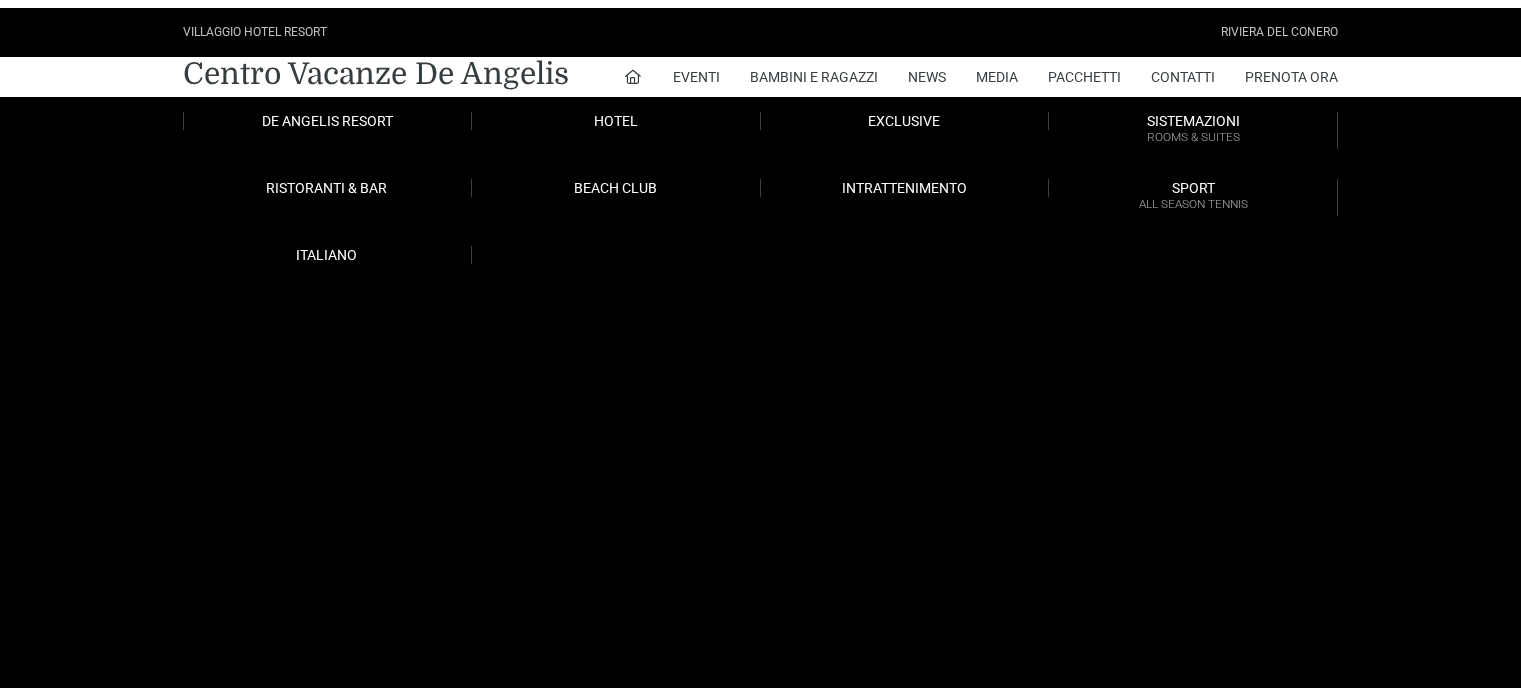 scroll, scrollTop: 0, scrollLeft: 0, axis: both 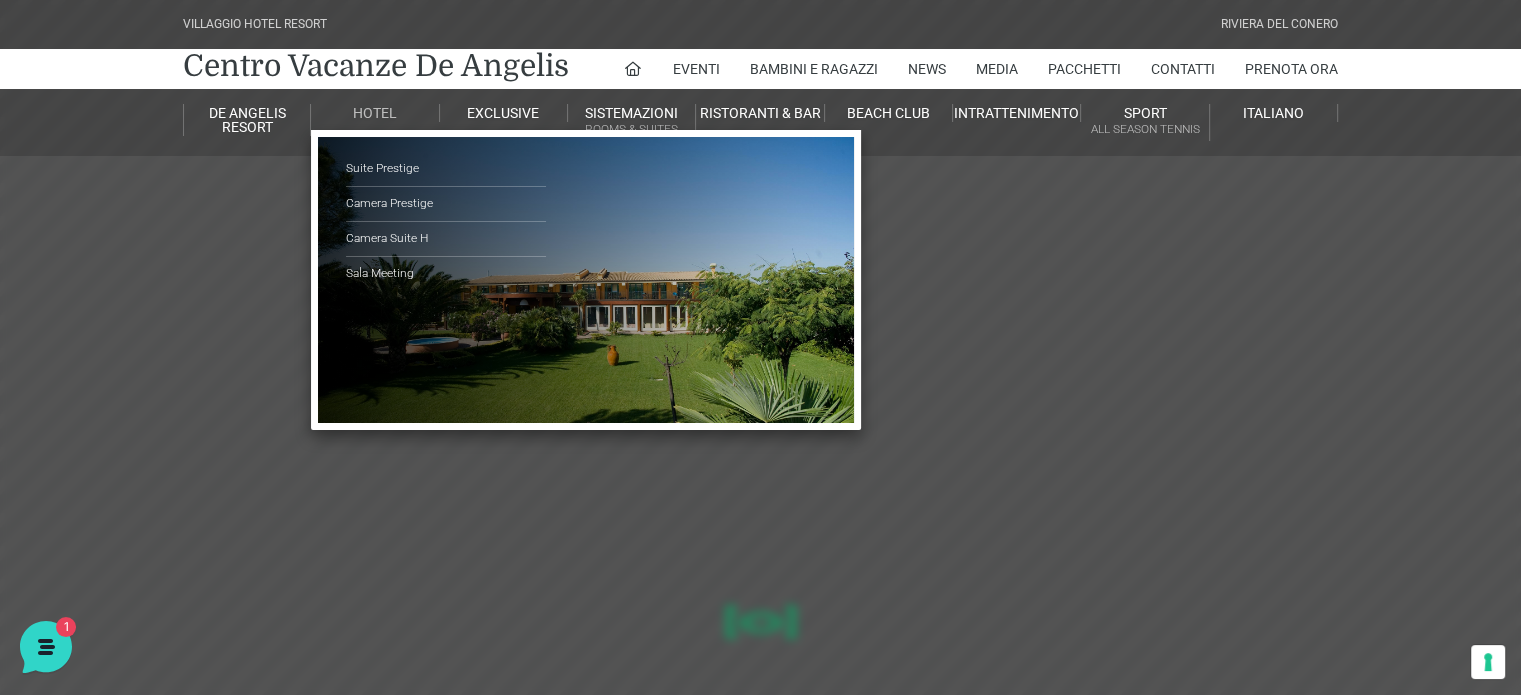 click on "Hotel" at bounding box center (375, 113) 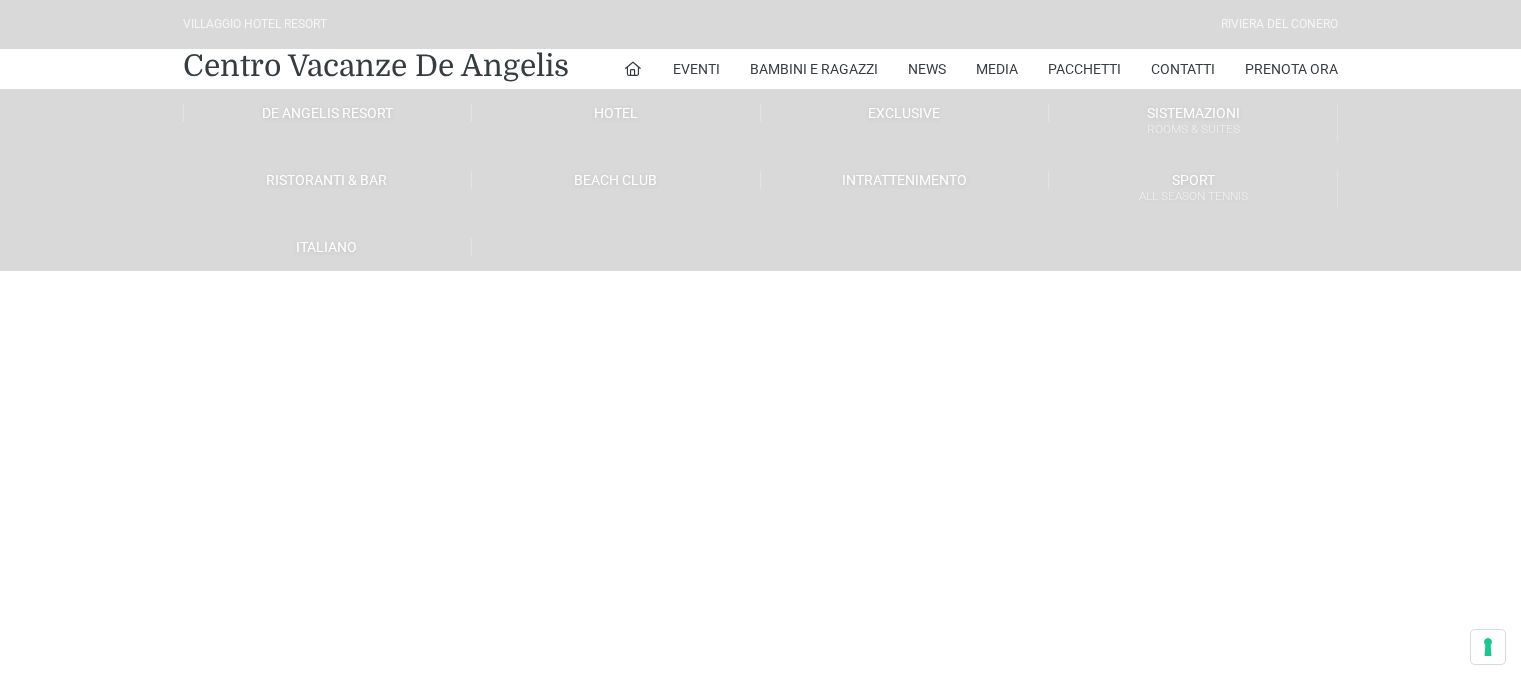 scroll, scrollTop: 0, scrollLeft: 0, axis: both 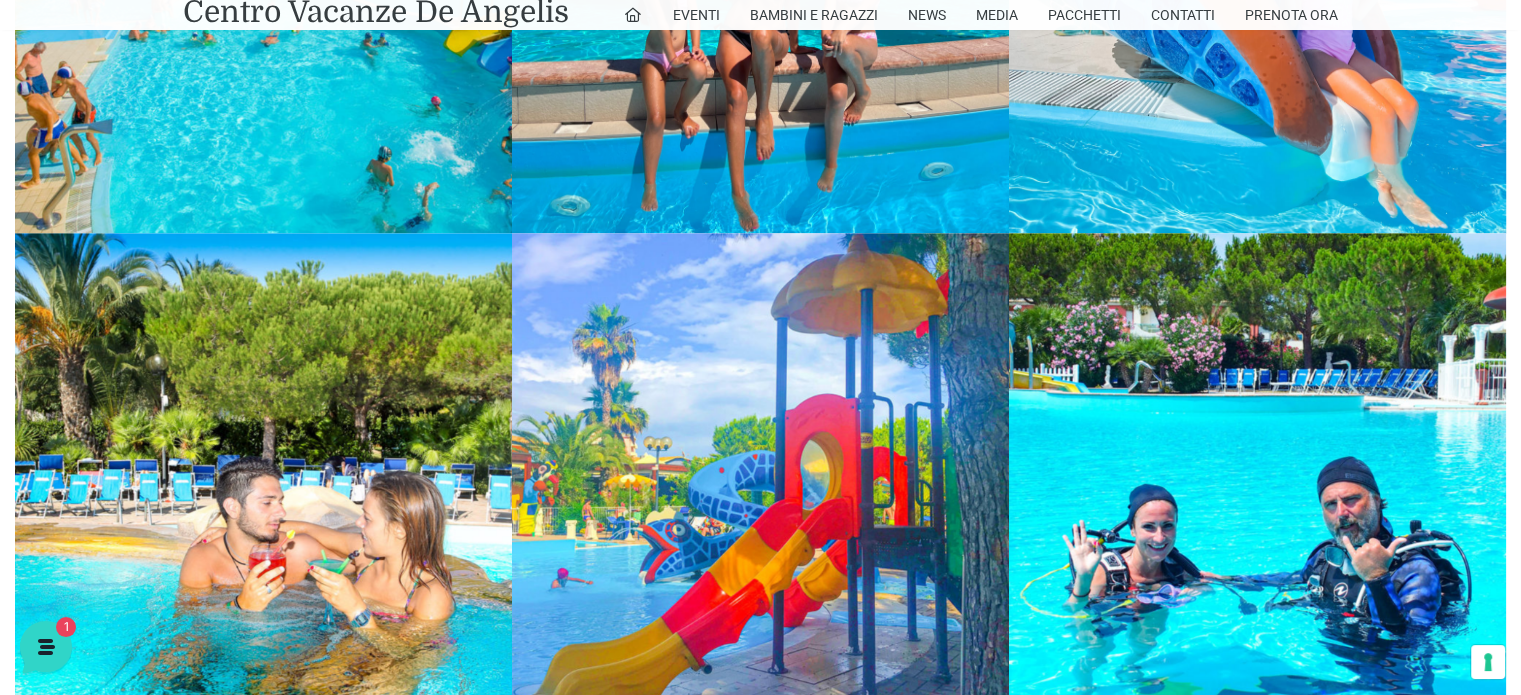 click at bounding box center [263, -16] 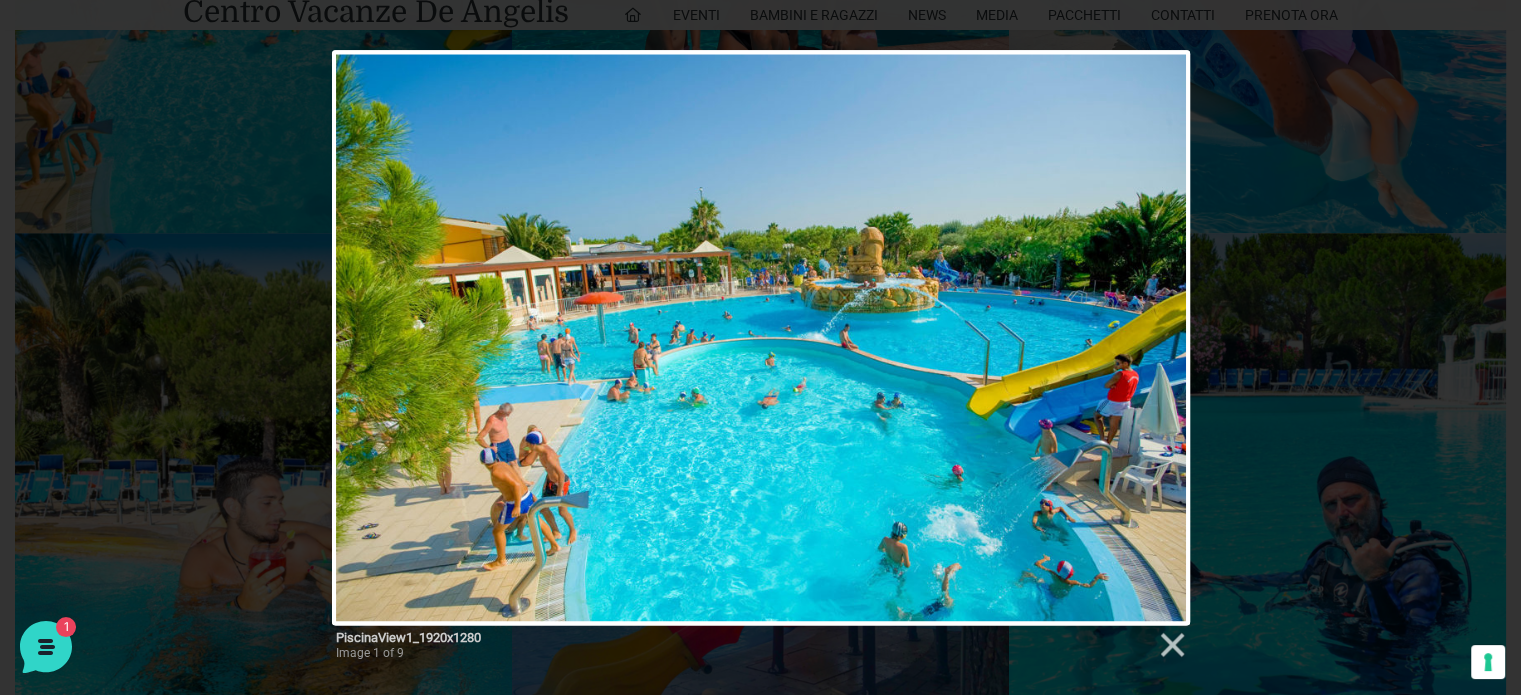 click on "PiscinaView1_1920x1280 Image 1 of 9" at bounding box center (760, 361) 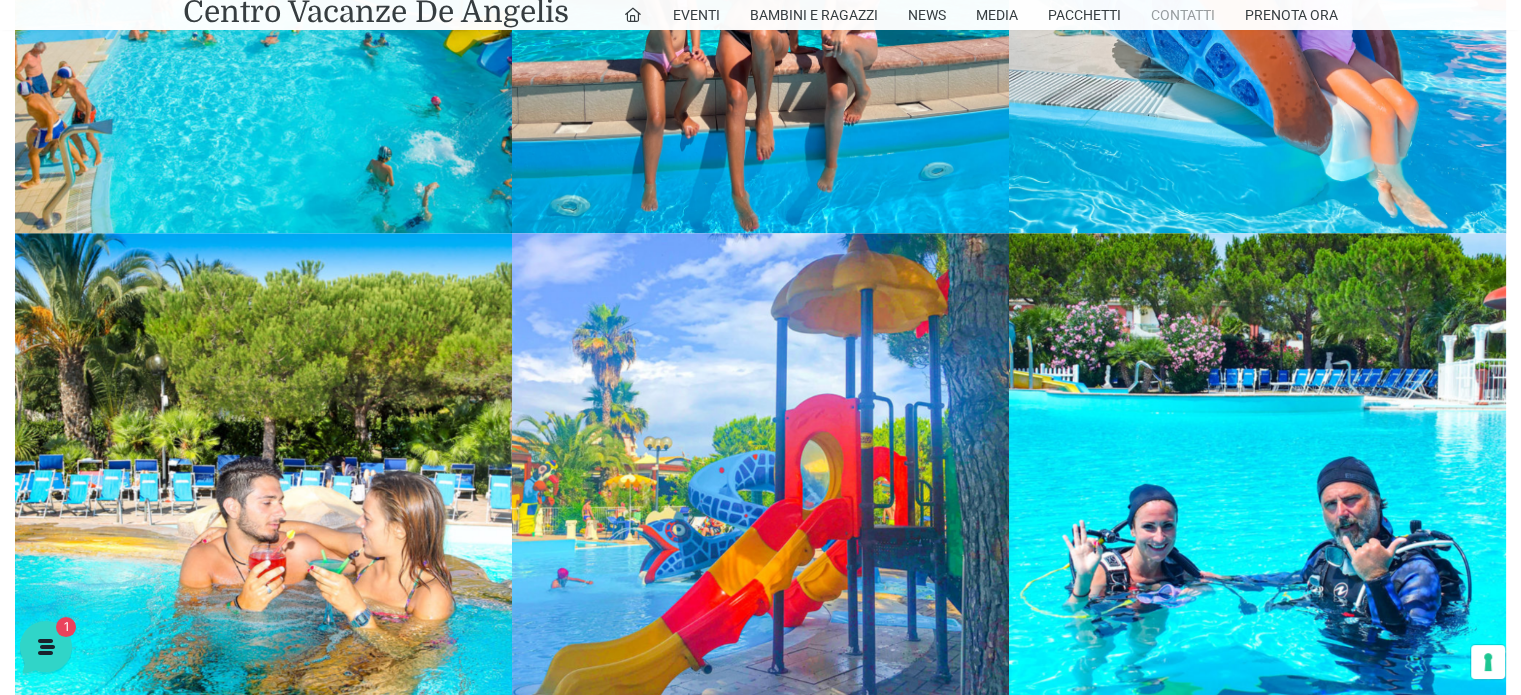 click on "Contatti" at bounding box center [1183, 15] 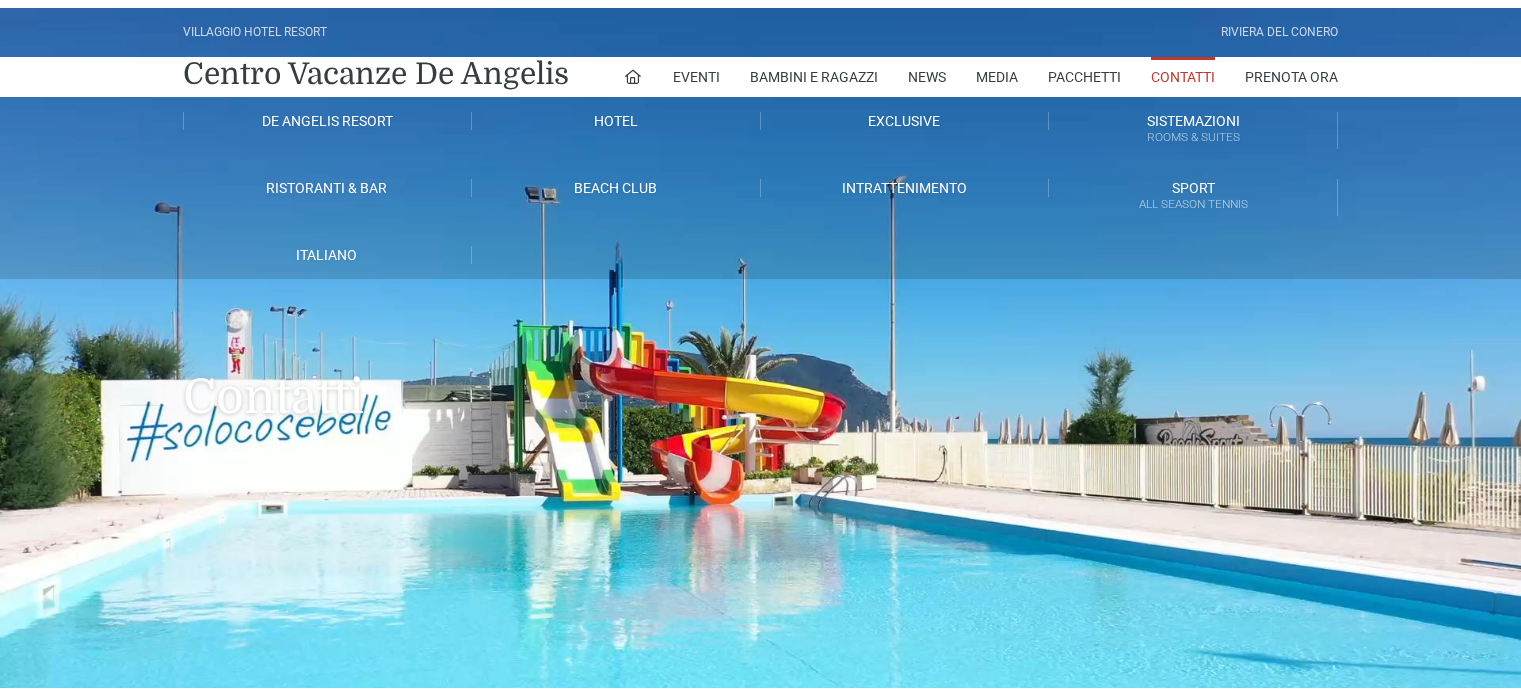scroll, scrollTop: 0, scrollLeft: 0, axis: both 